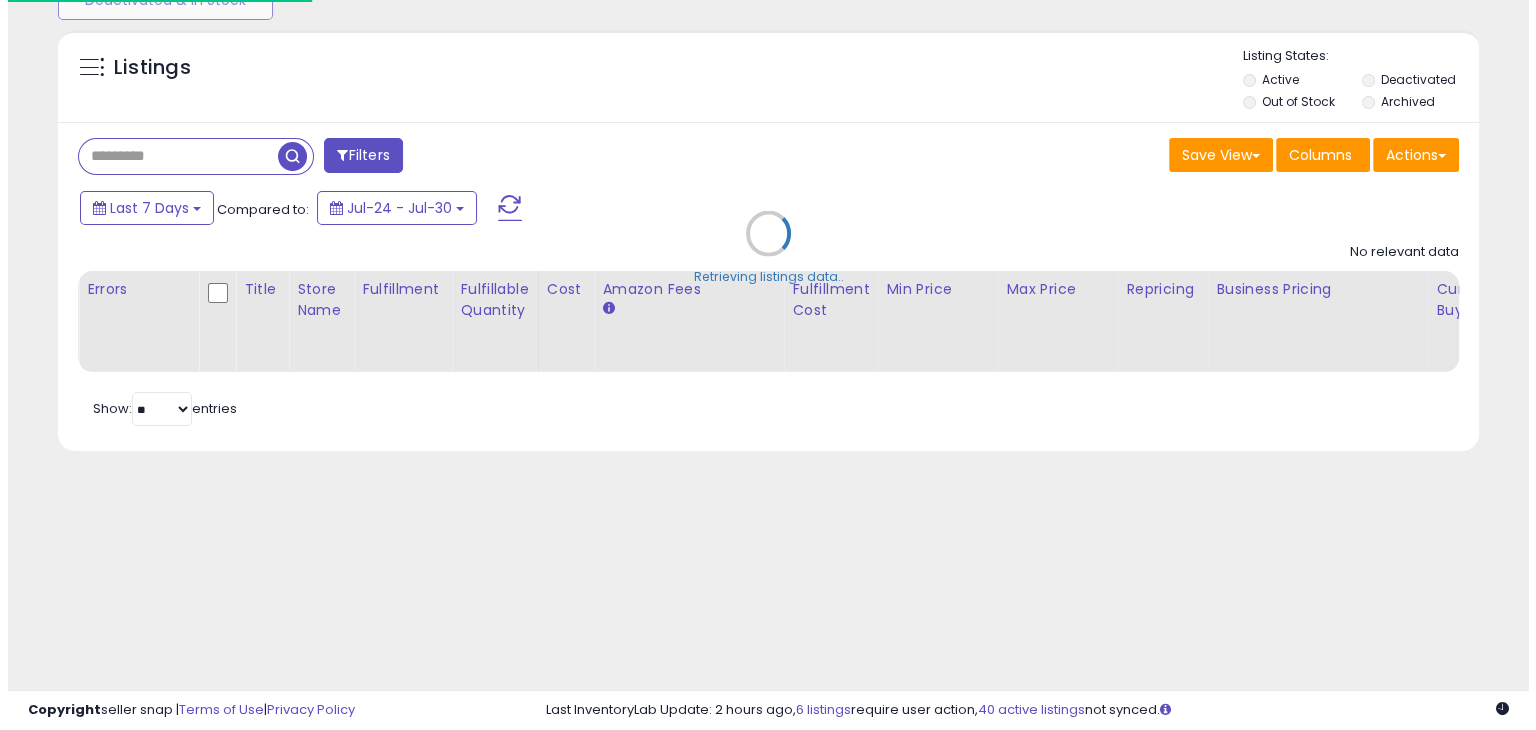 scroll, scrollTop: 165, scrollLeft: 0, axis: vertical 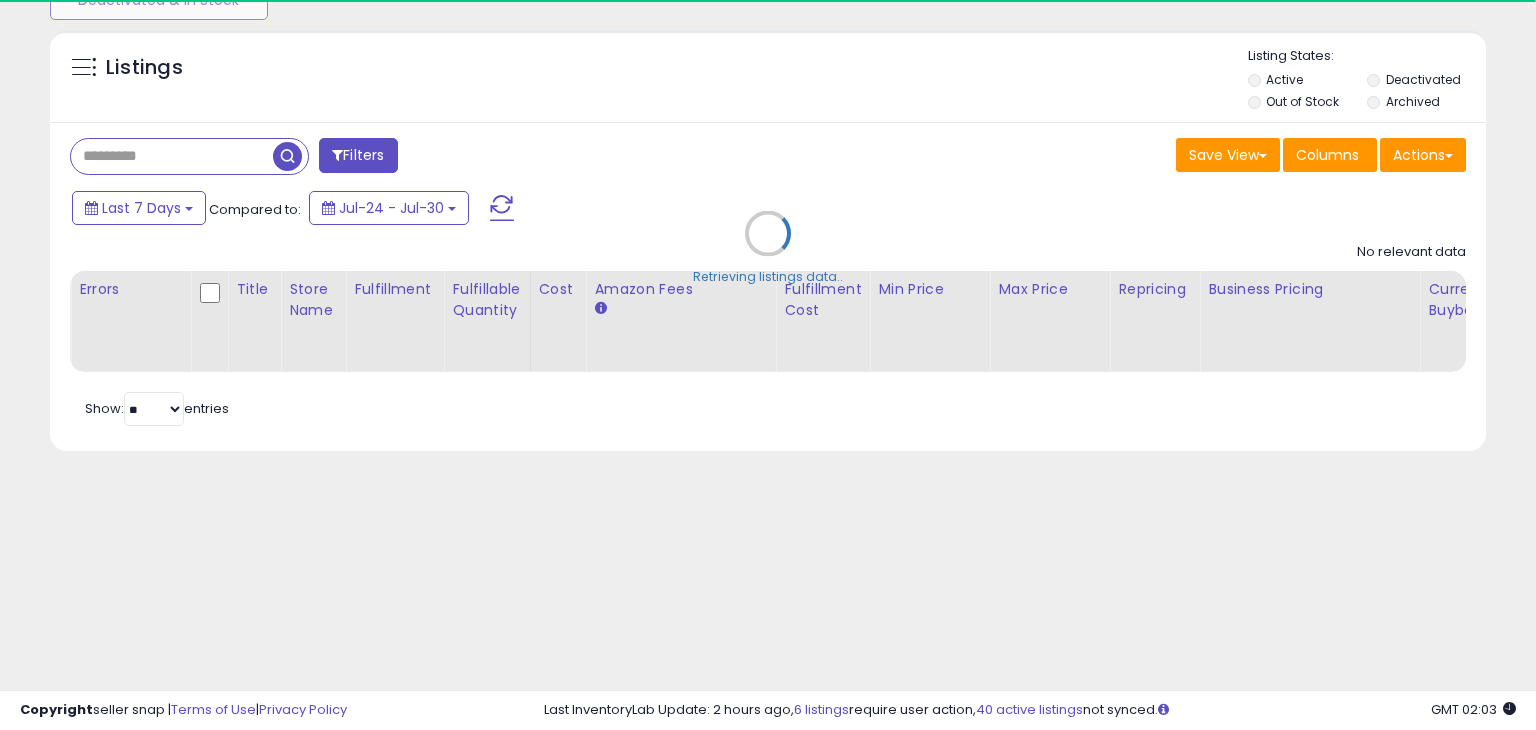 click on "Retrieving listings data.." at bounding box center [768, 248] 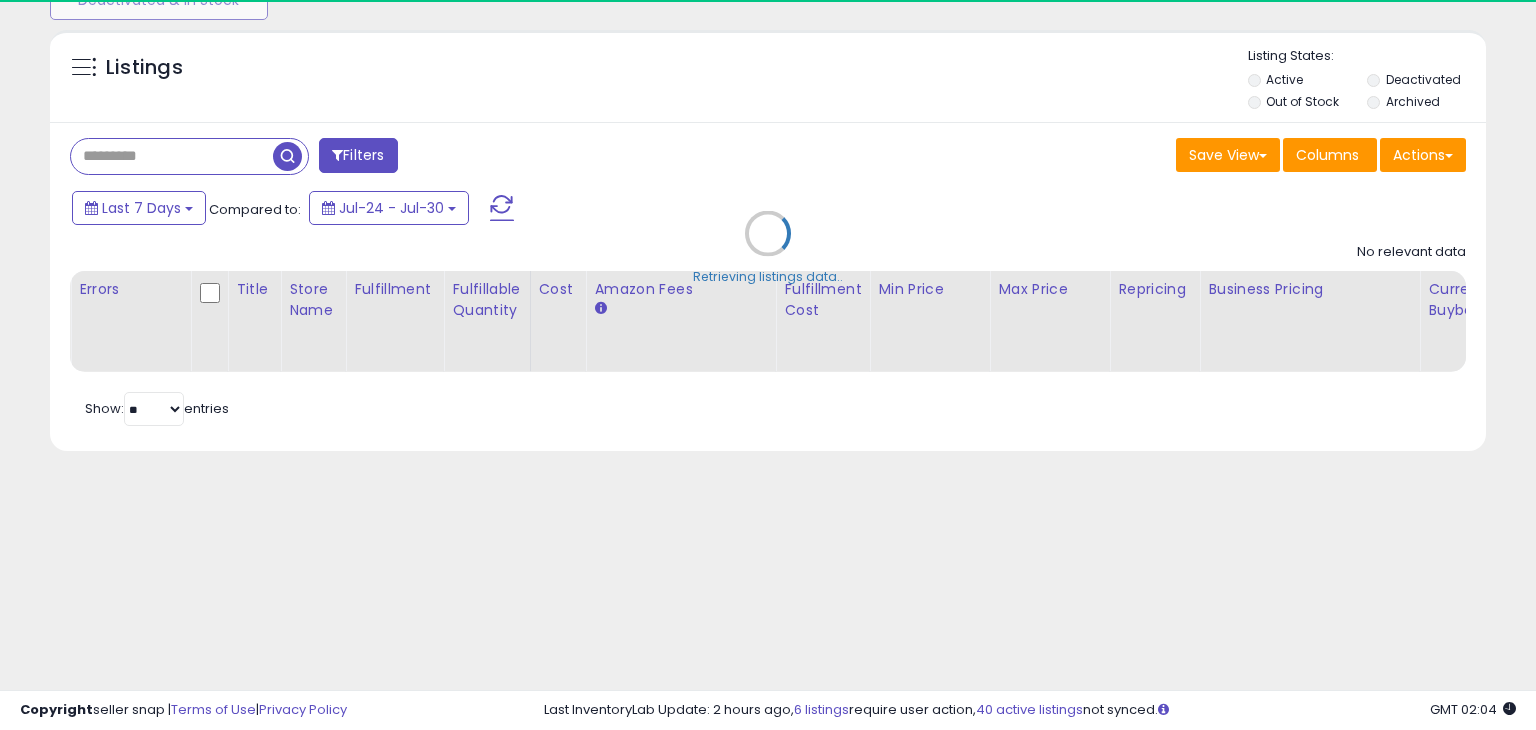 click on "Retrieving listings data.." at bounding box center (768, 248) 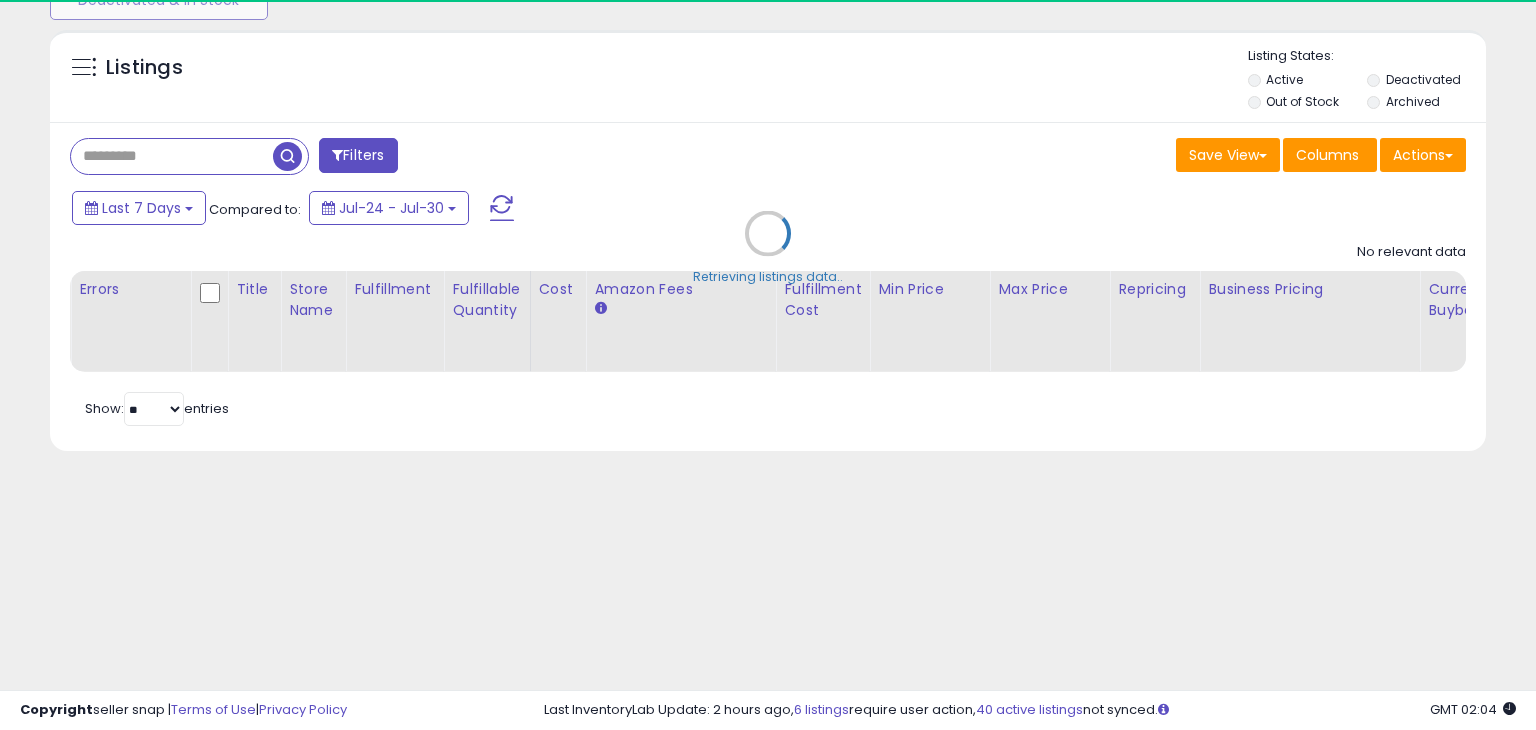 select on "*" 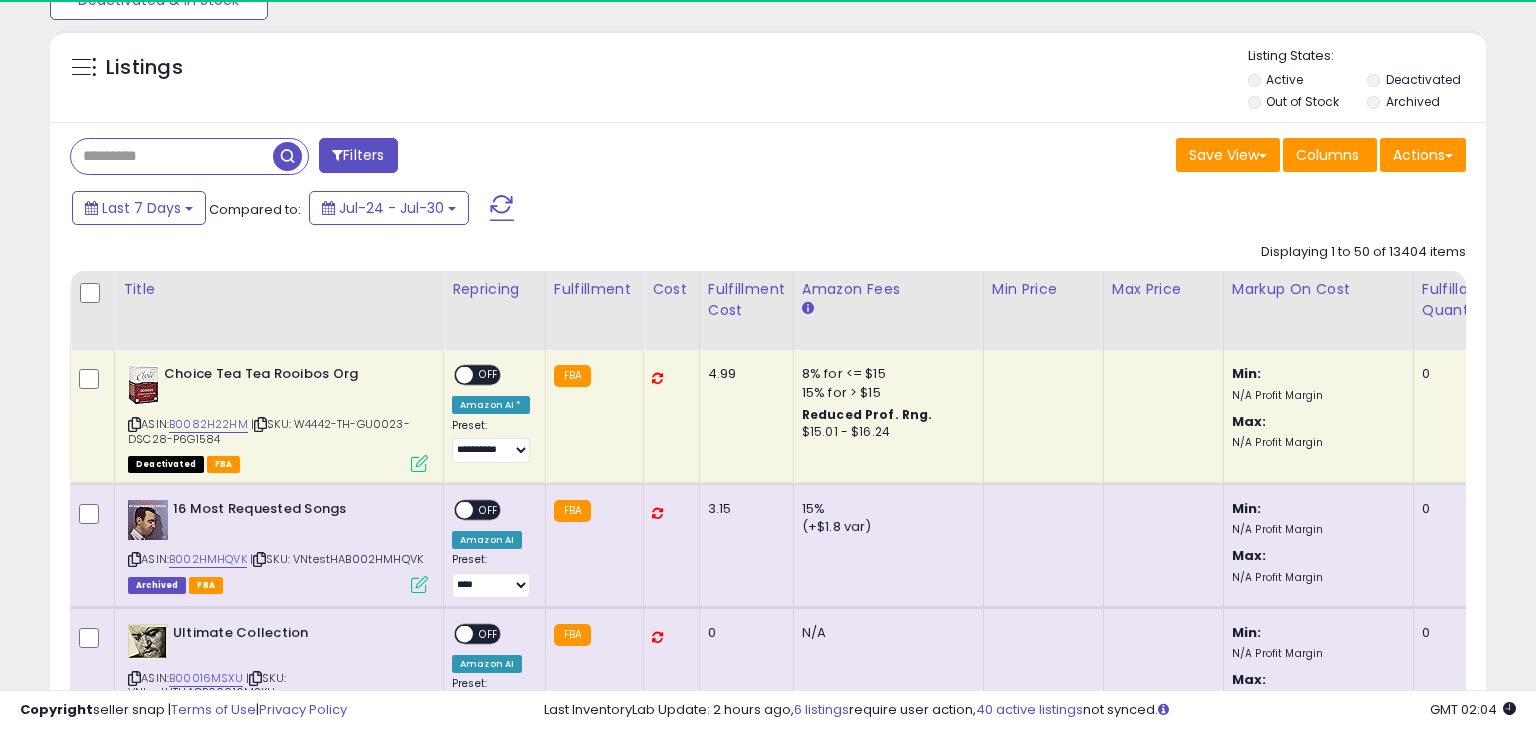 select on "**" 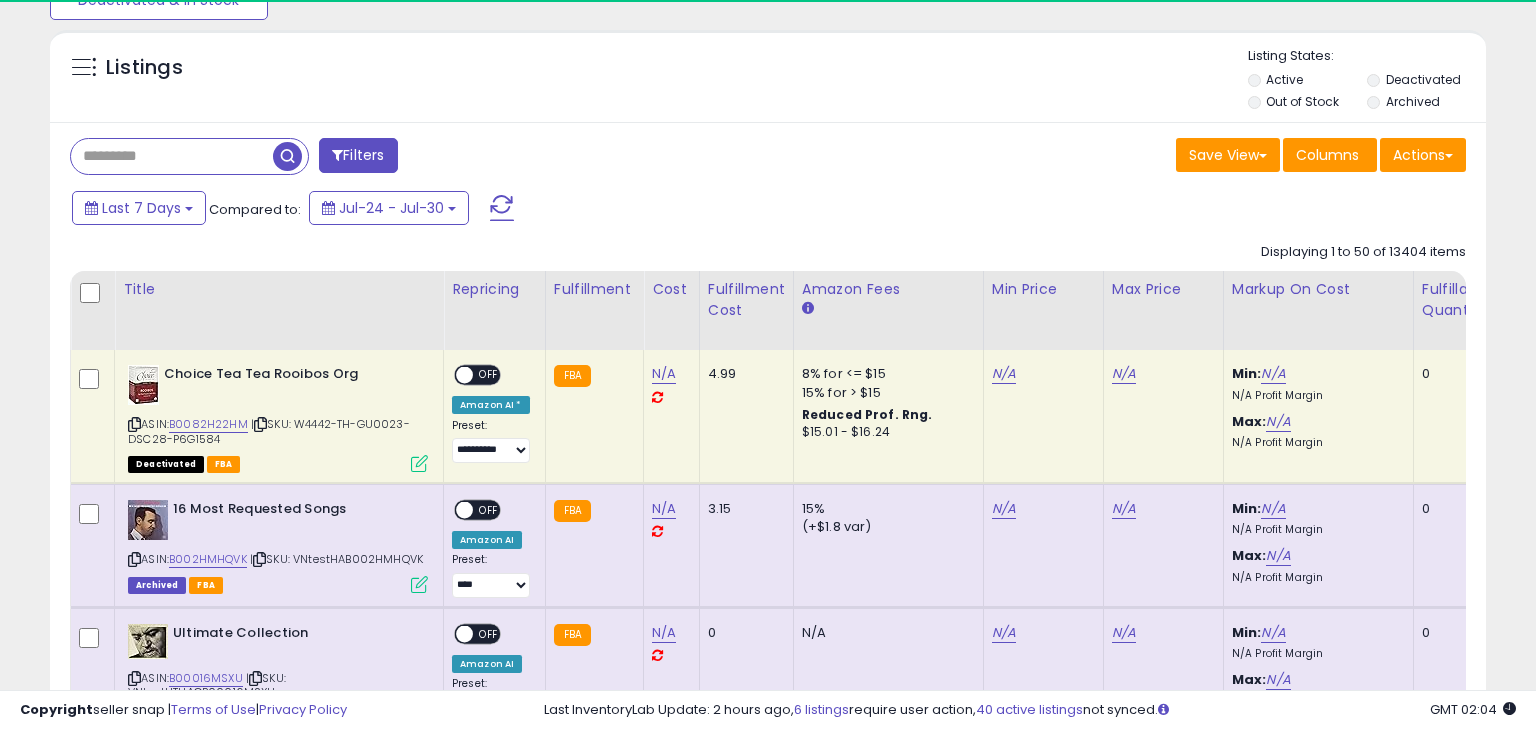 click at bounding box center (172, 156) 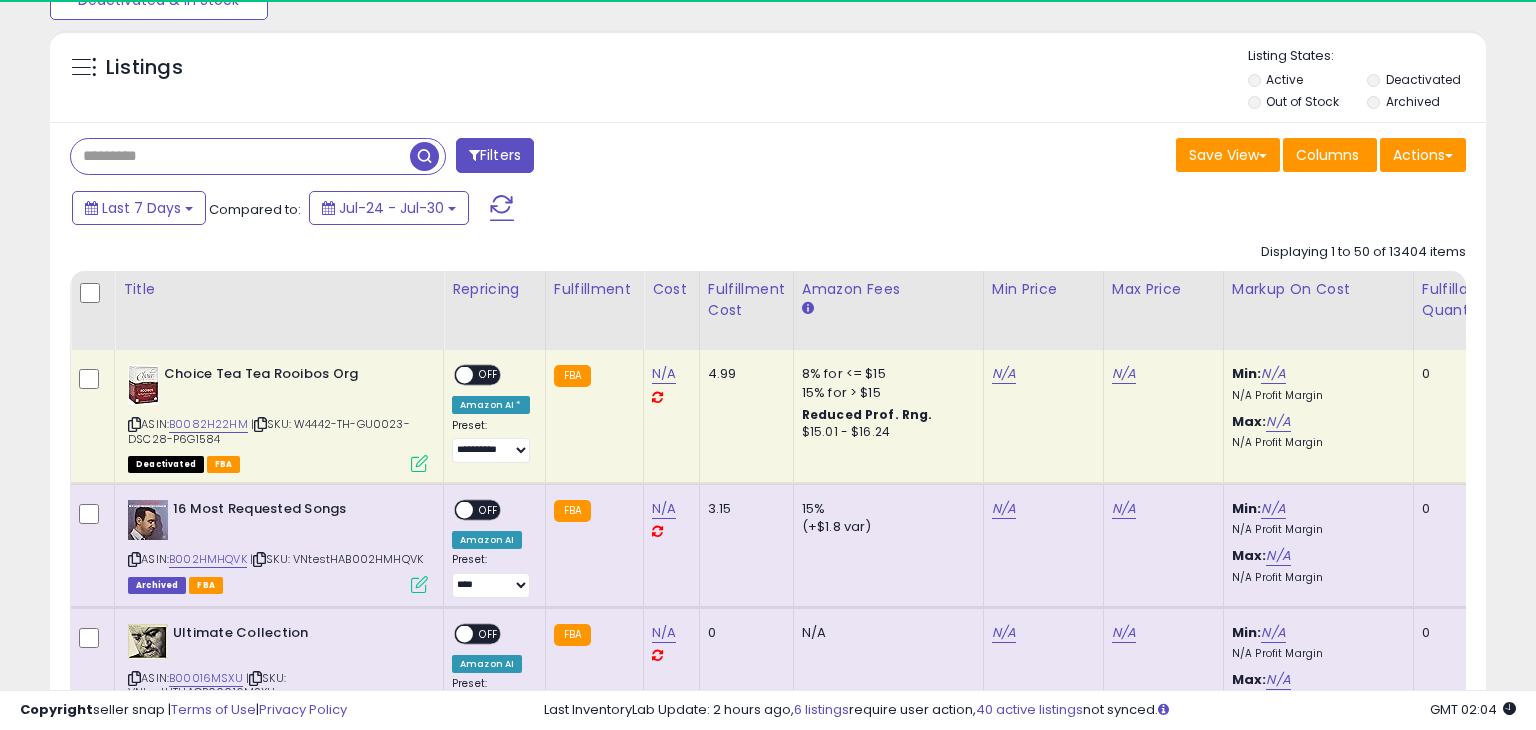 click on "Filters" at bounding box center (495, 155) 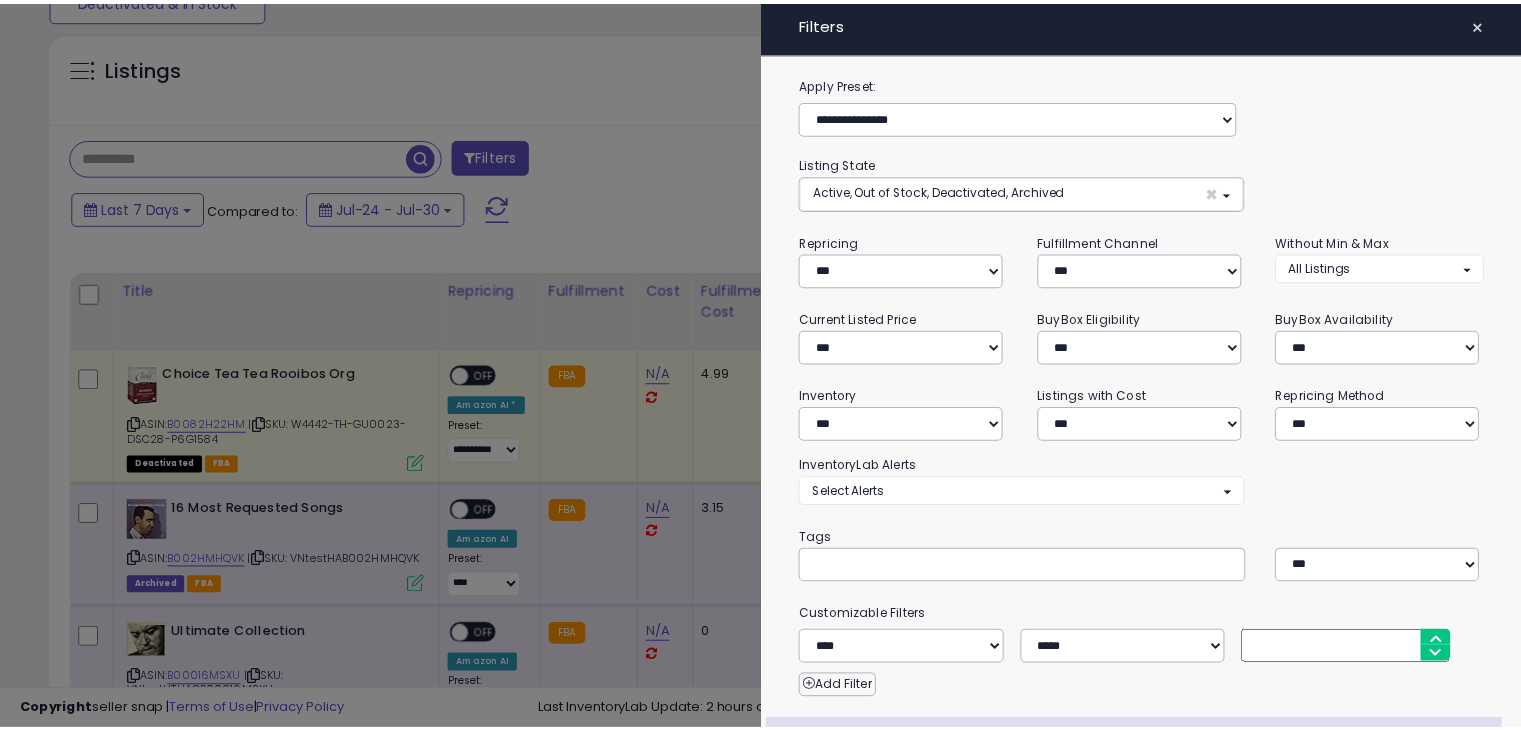 scroll, scrollTop: 184, scrollLeft: 0, axis: vertical 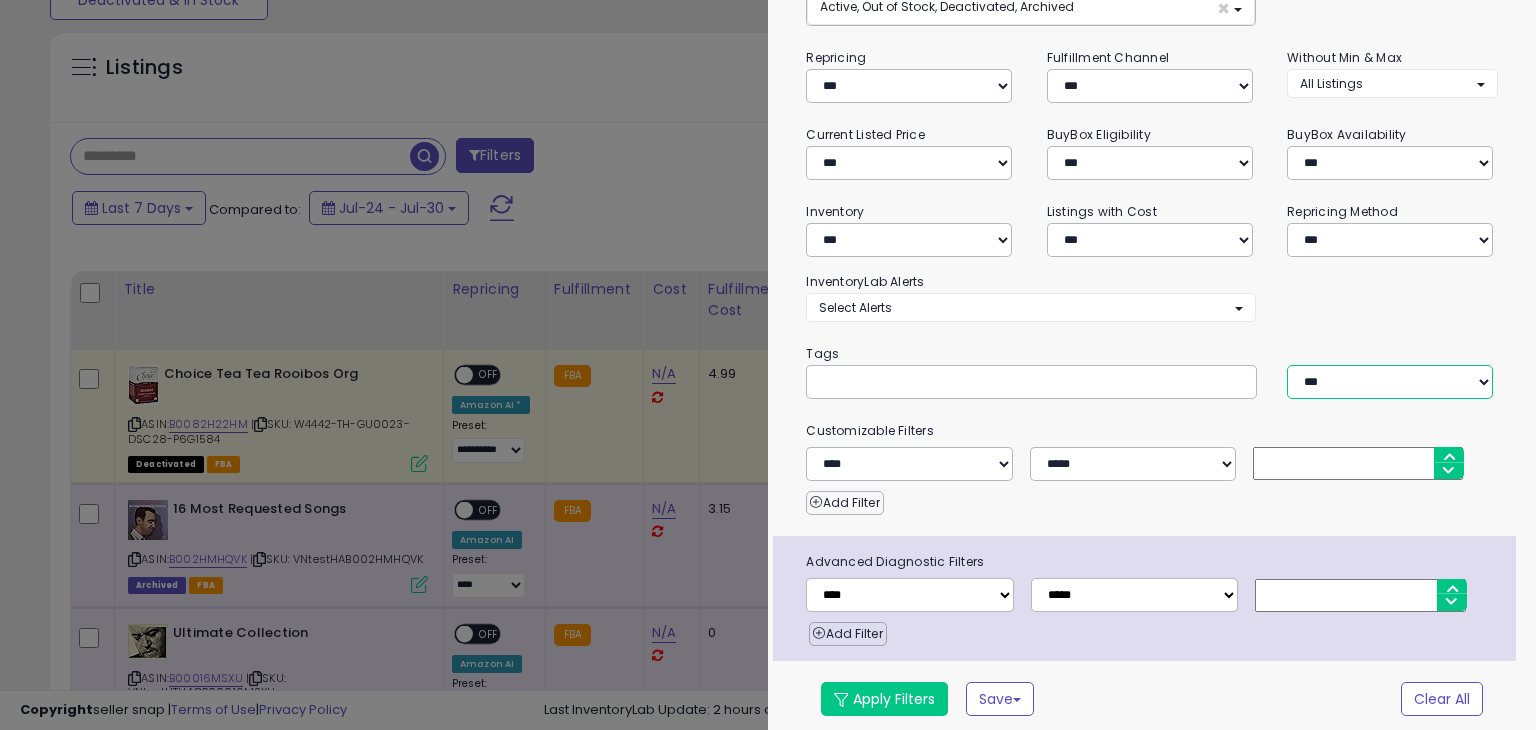 click on "***
***
****" at bounding box center [1390, 382] 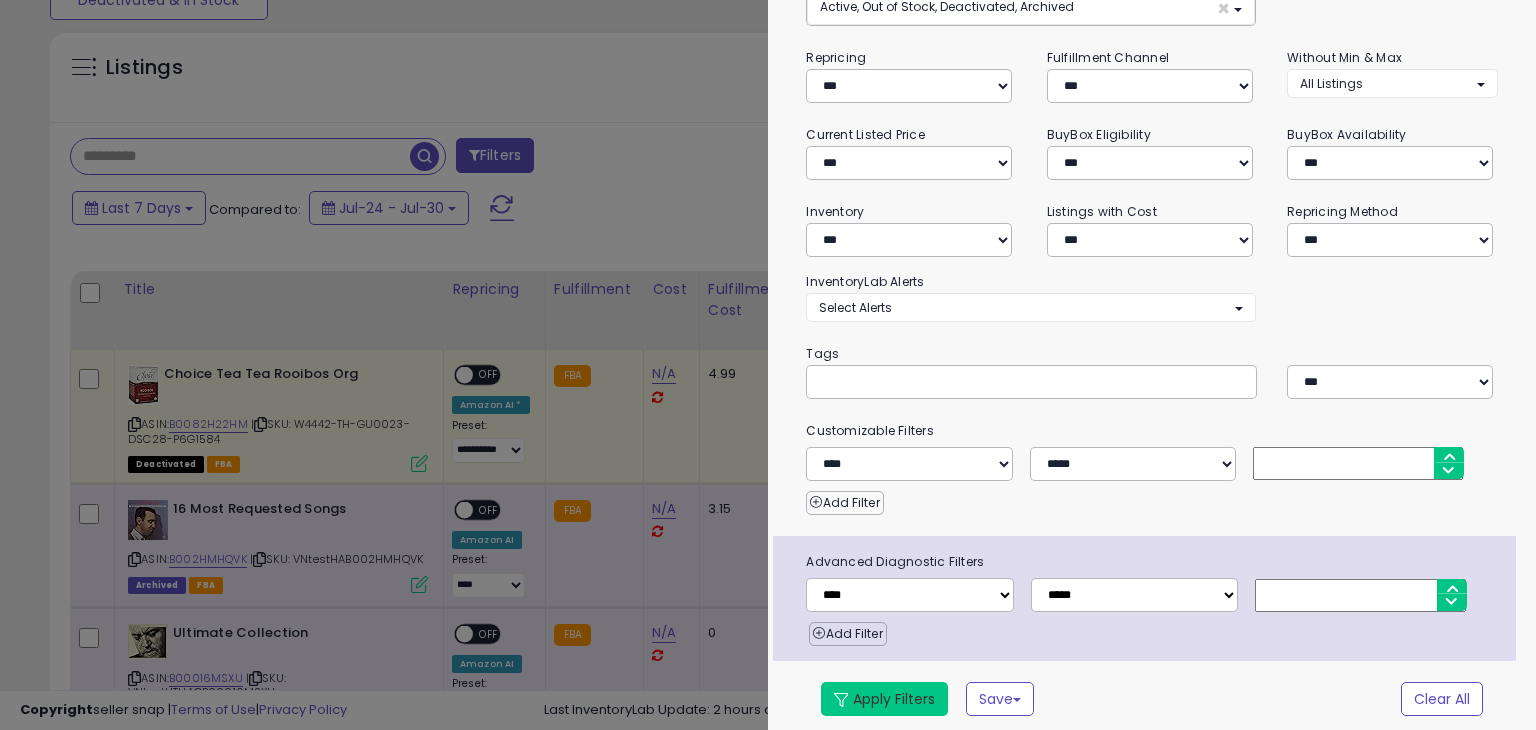 click on "Apply Filters" at bounding box center (884, 699) 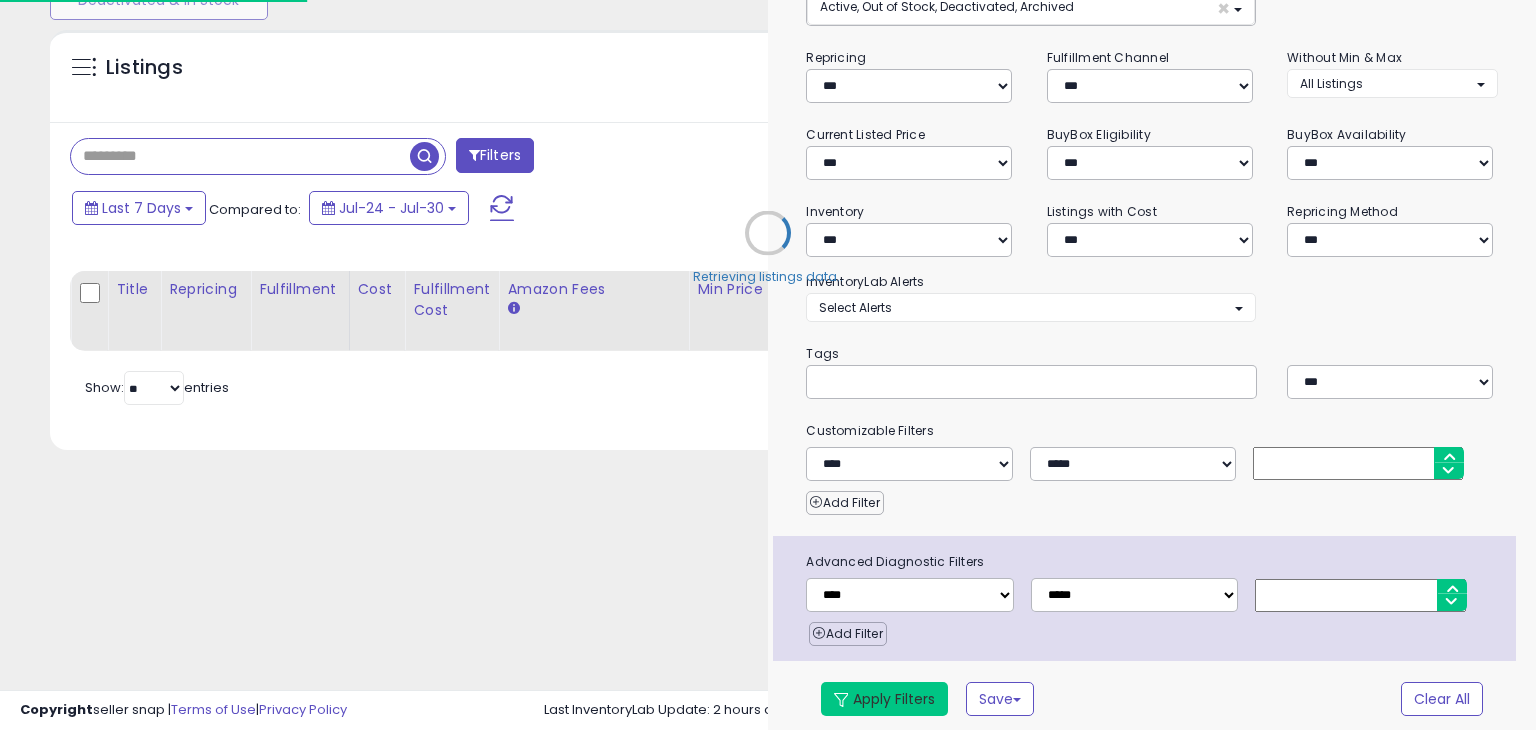 click on "Unable to login
Retrieving listings data..
has not yet accepted the Terms of Use. Once the Terms of Use have been
accepted, you will be able to login.
Logout" at bounding box center [768, 200] 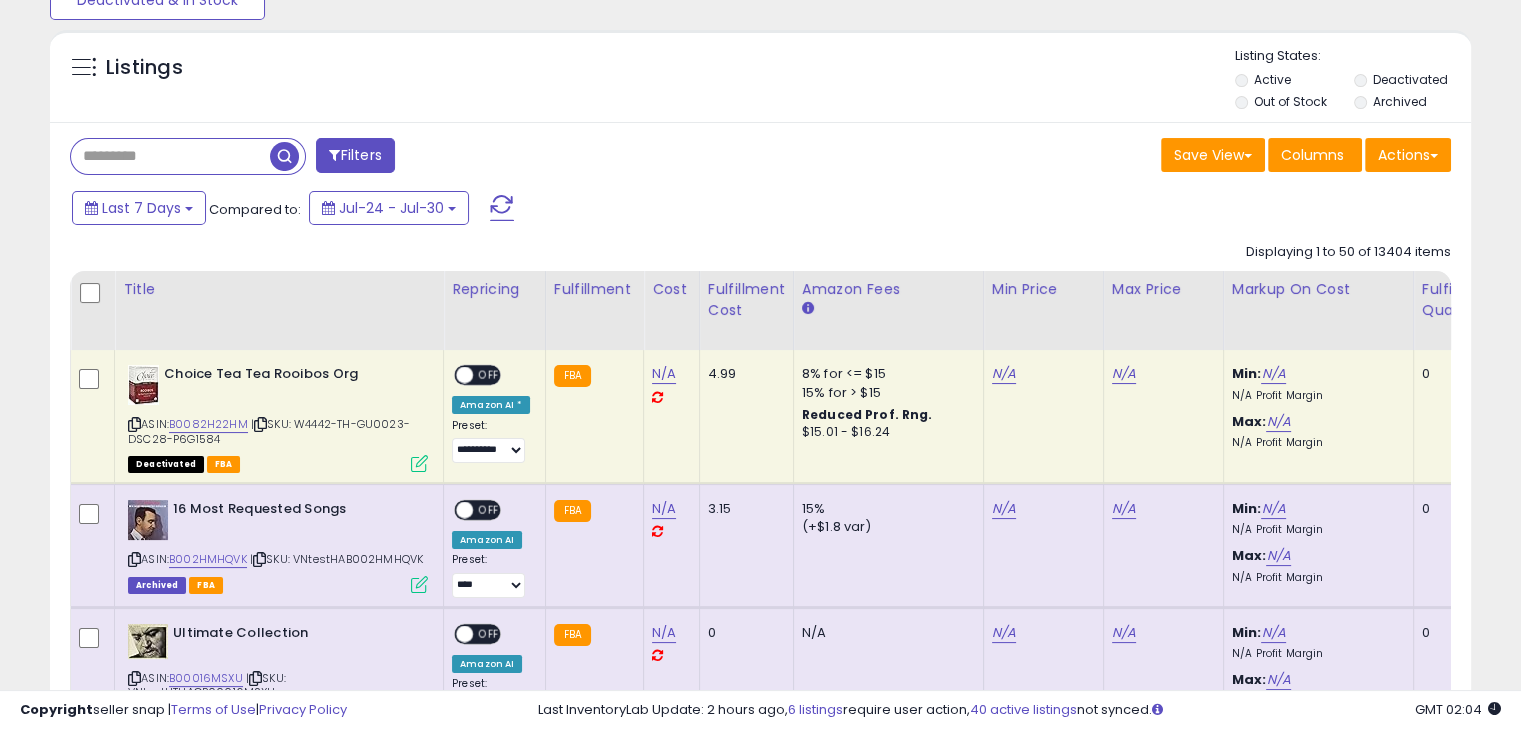 click at bounding box center [170, 156] 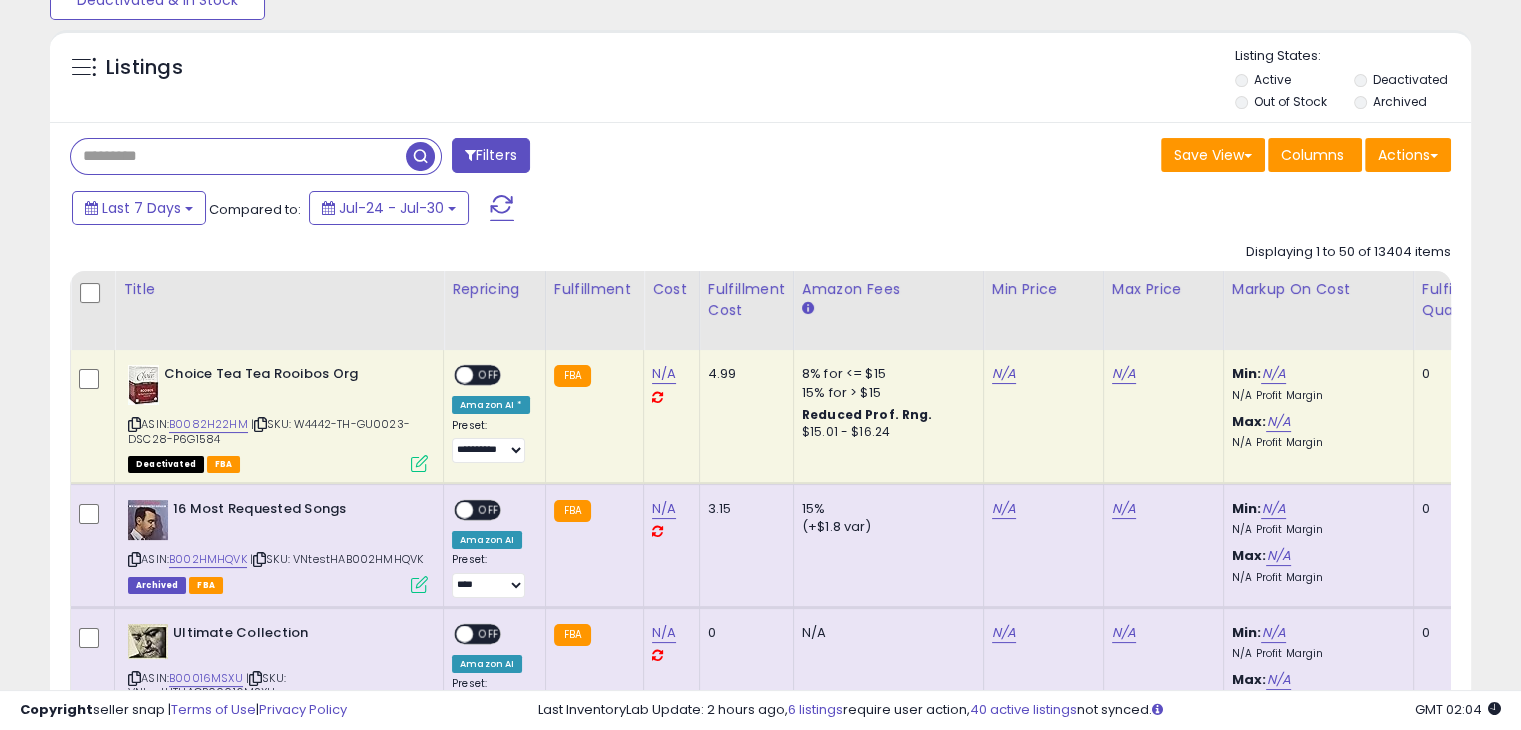 paste on "**********" 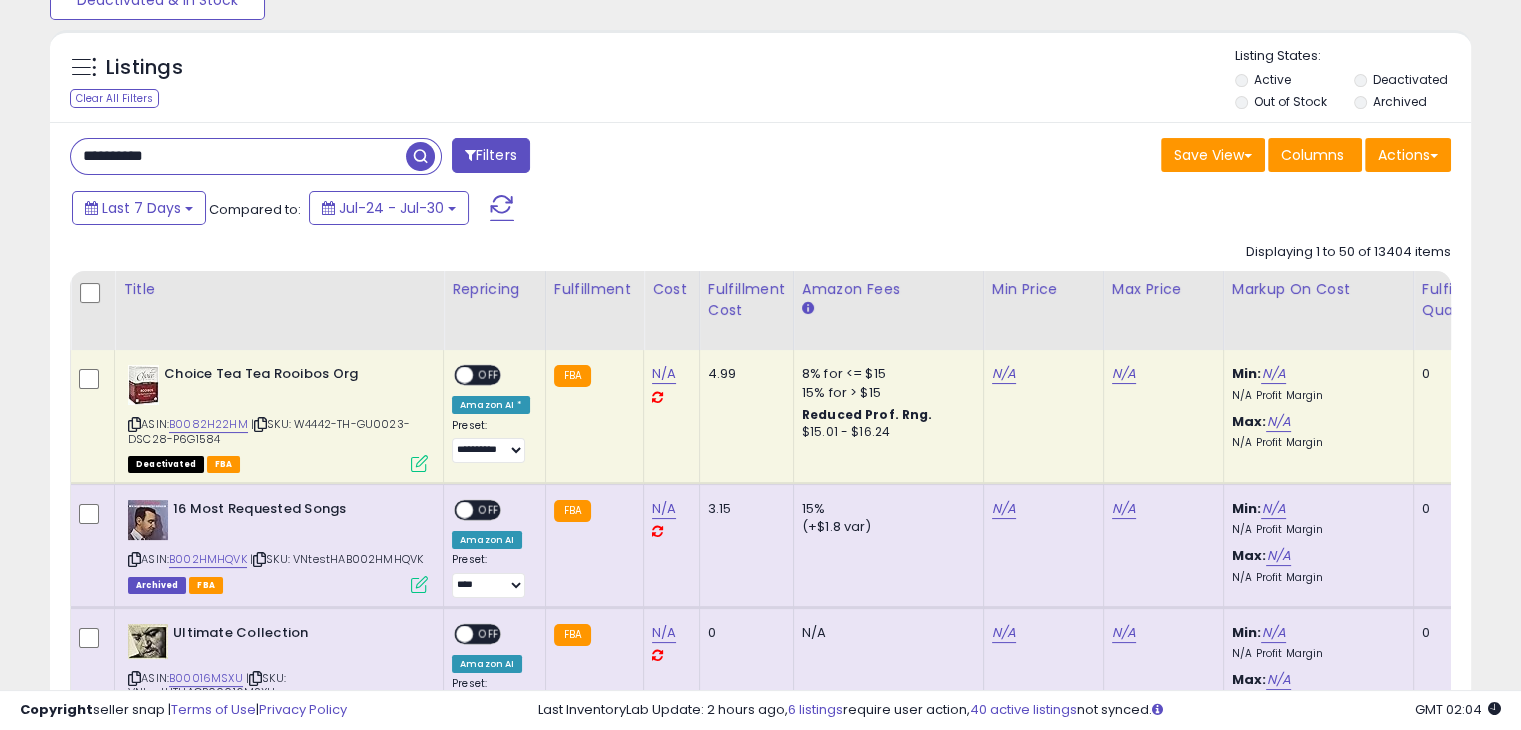 type on "**********" 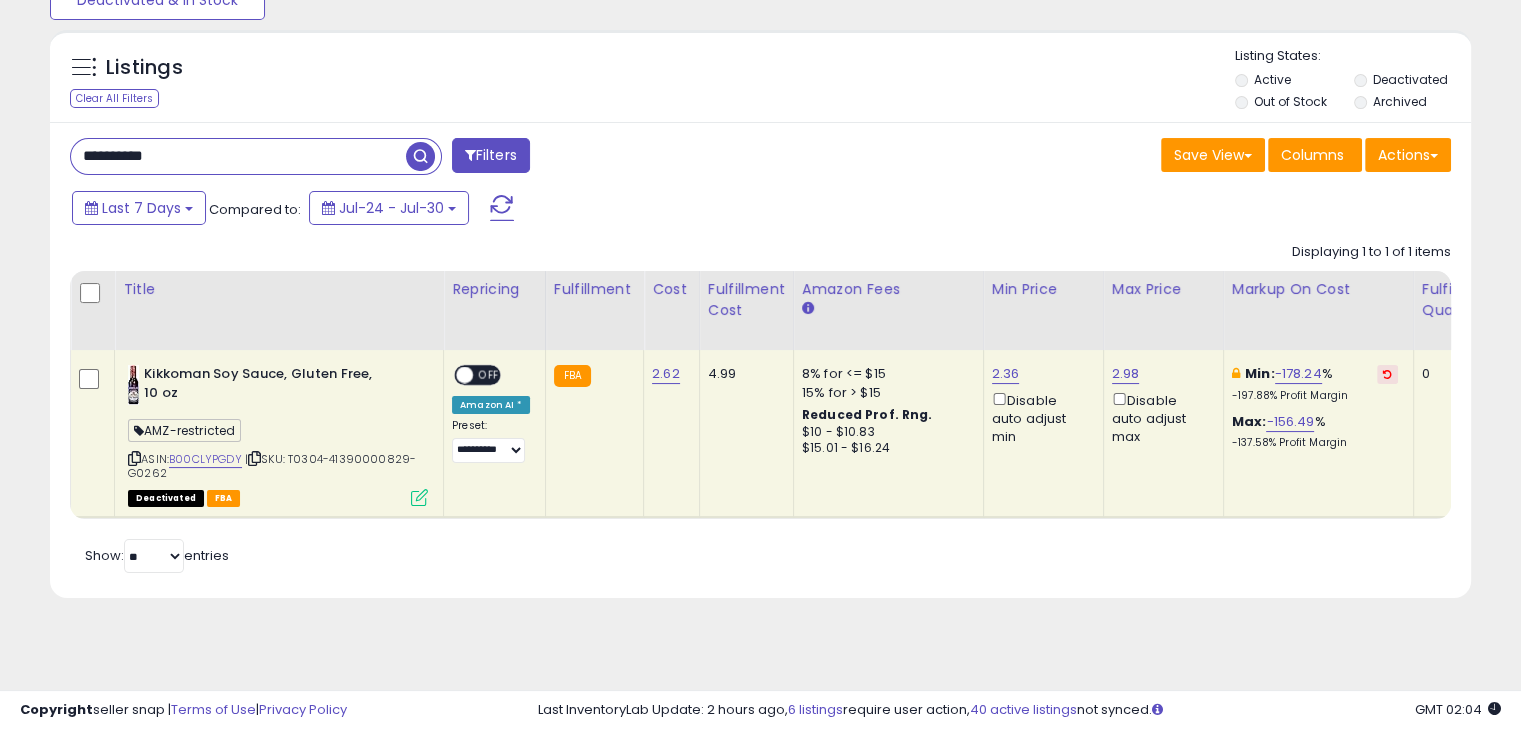 scroll, scrollTop: 0, scrollLeft: 179, axis: horizontal 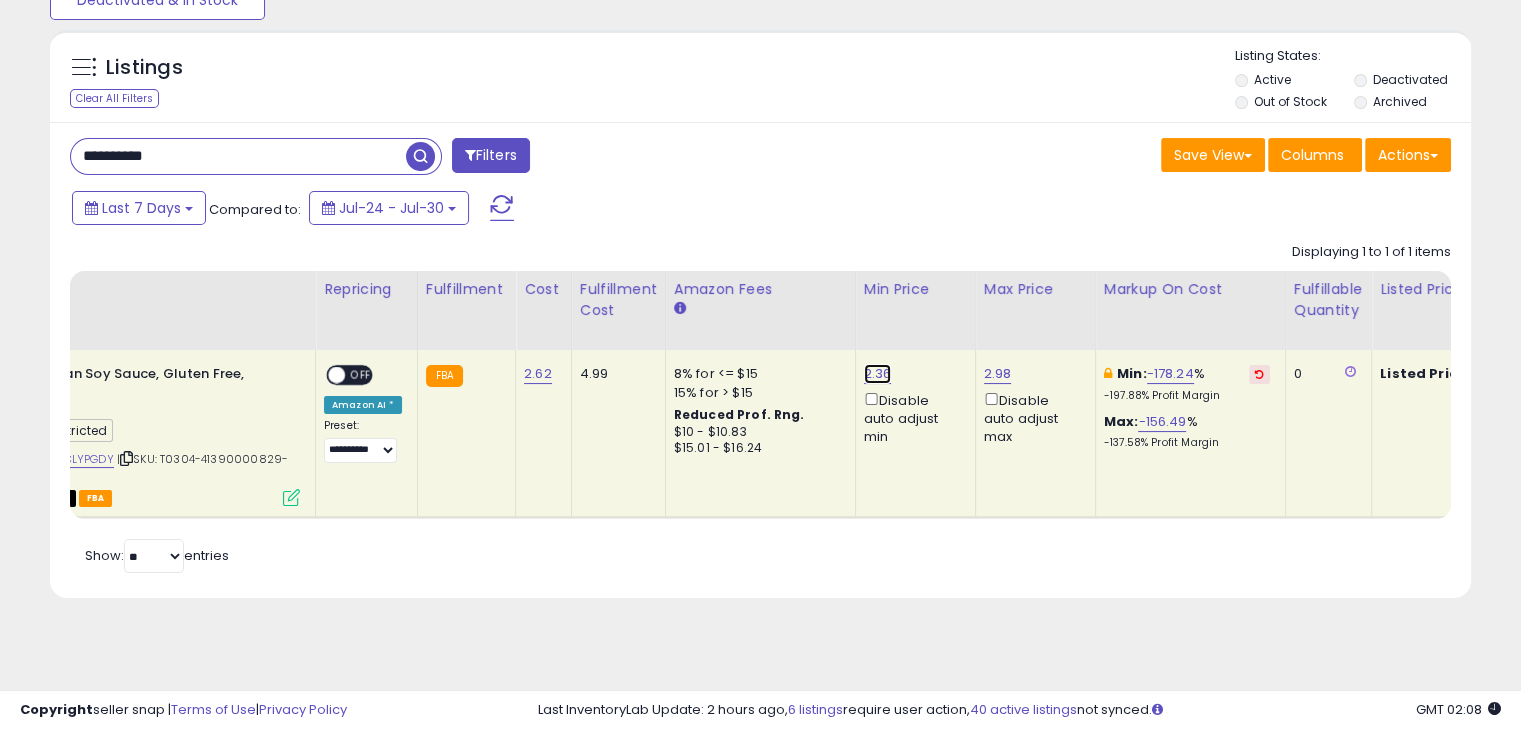 click on "2.36" at bounding box center [878, 374] 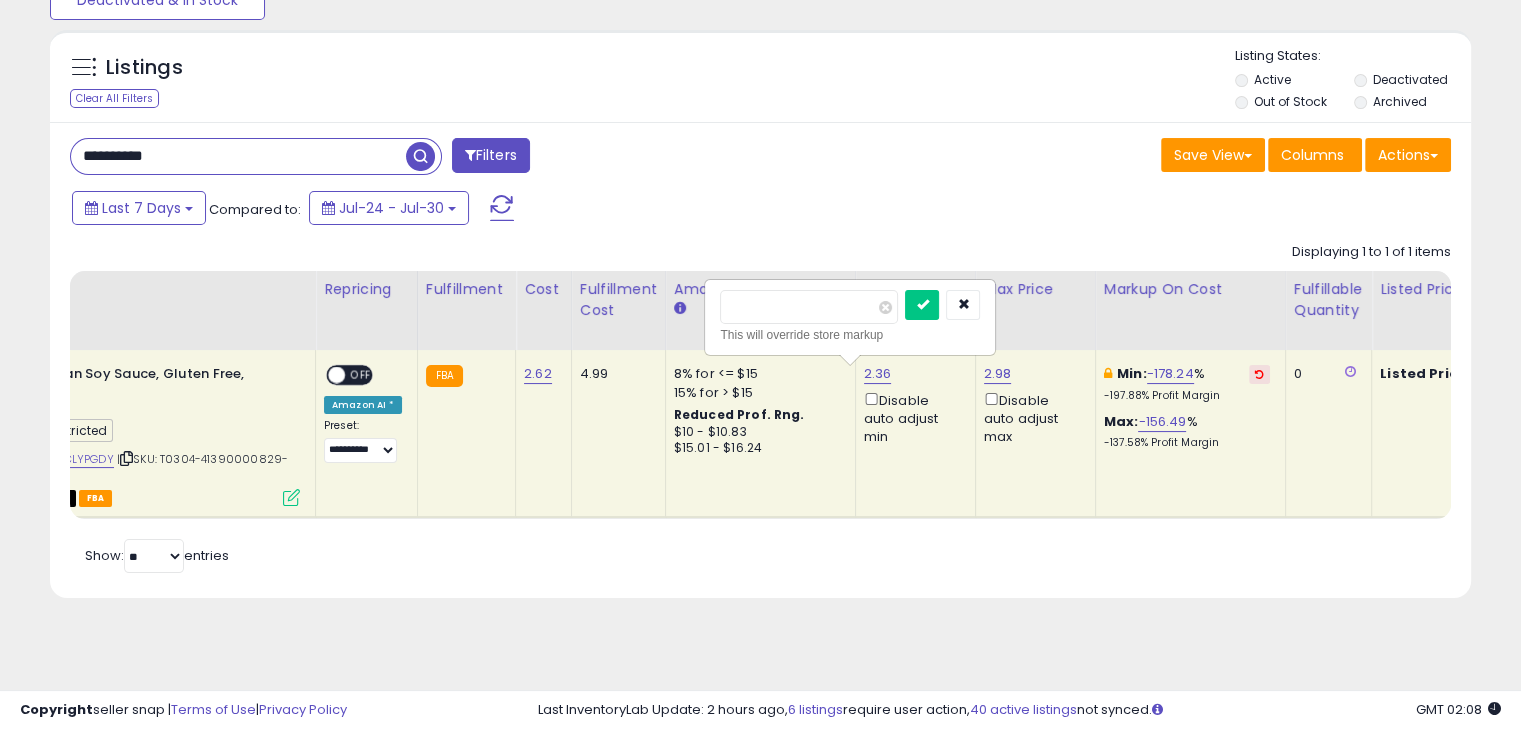 drag, startPoint x: 835, startPoint y: 320, endPoint x: 698, endPoint y: 318, distance: 137.0146 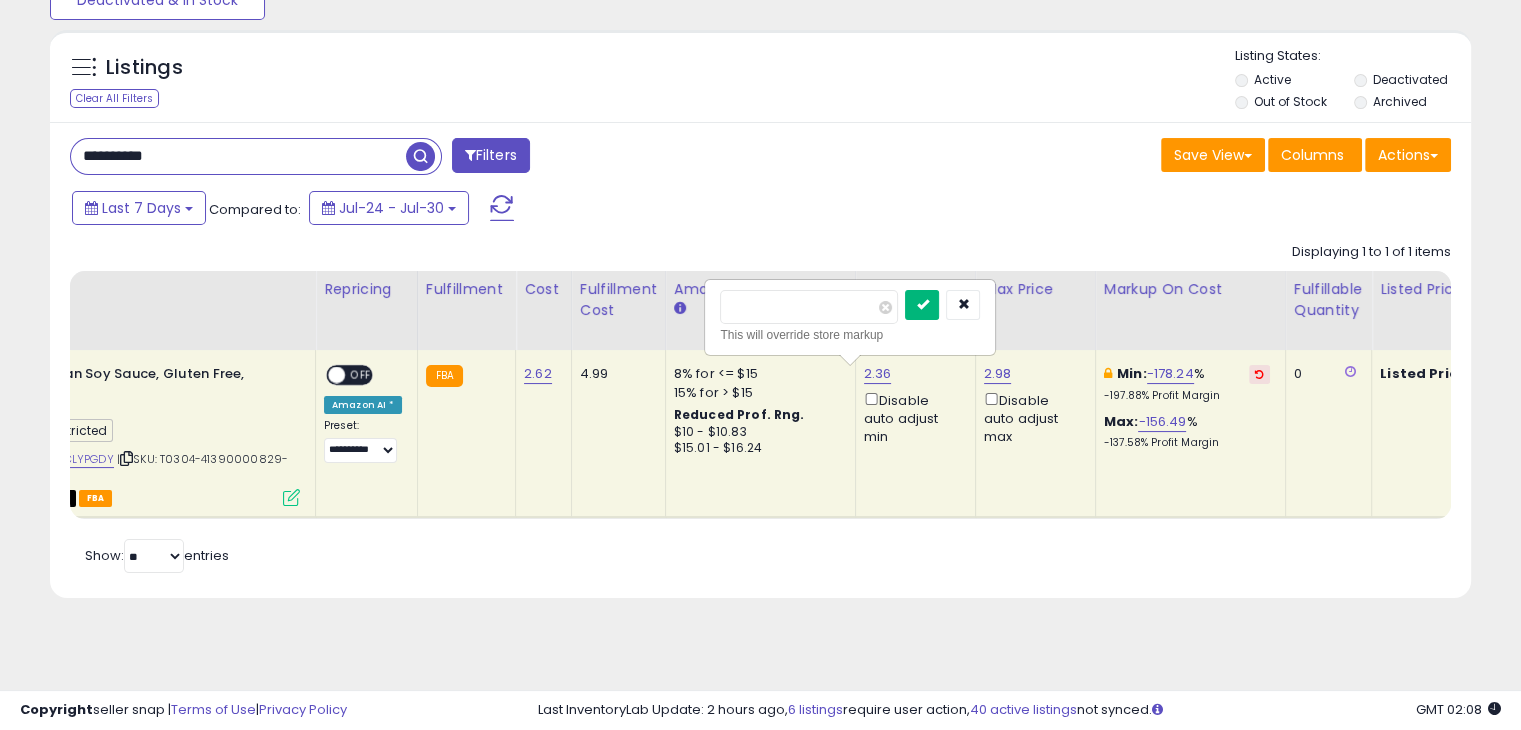 type on "****" 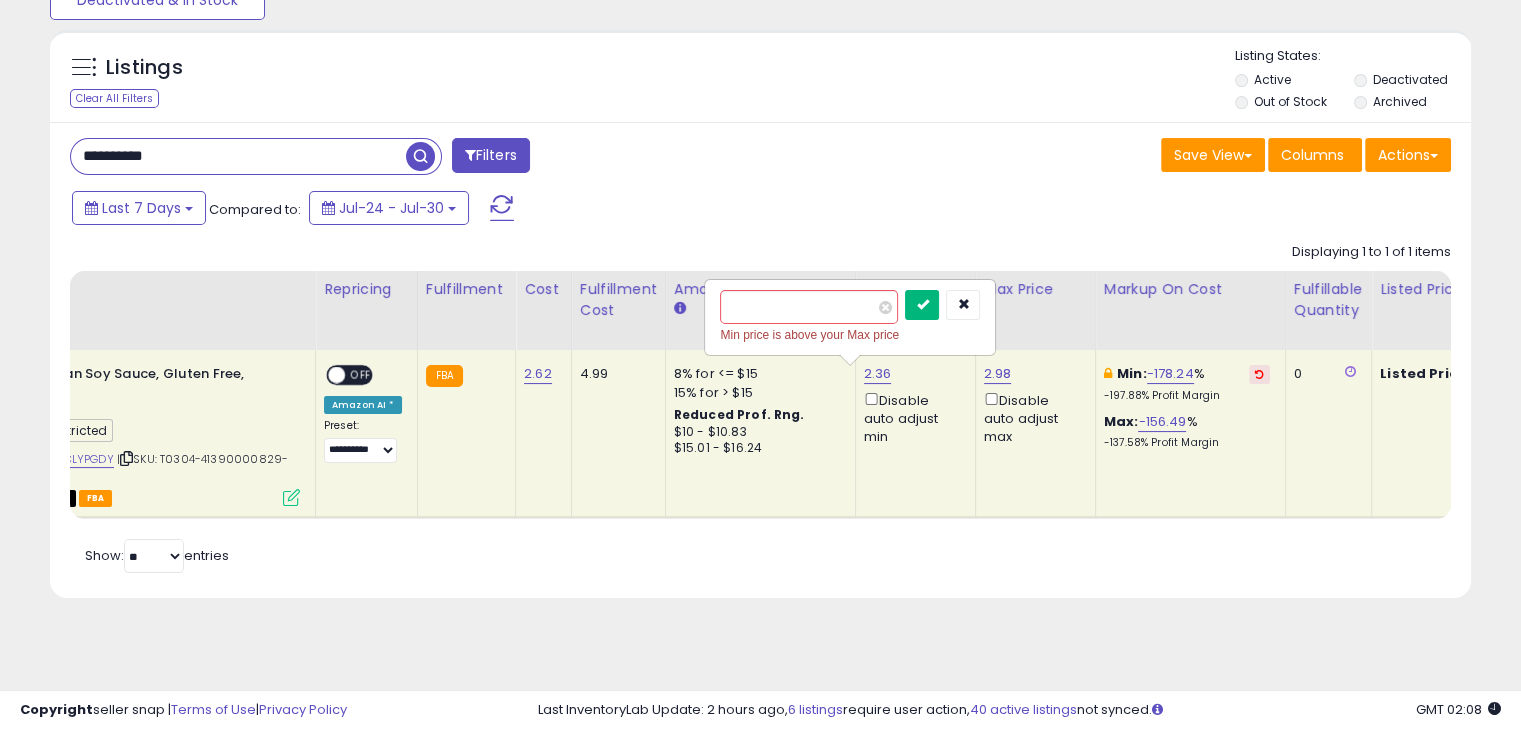 click at bounding box center [922, 304] 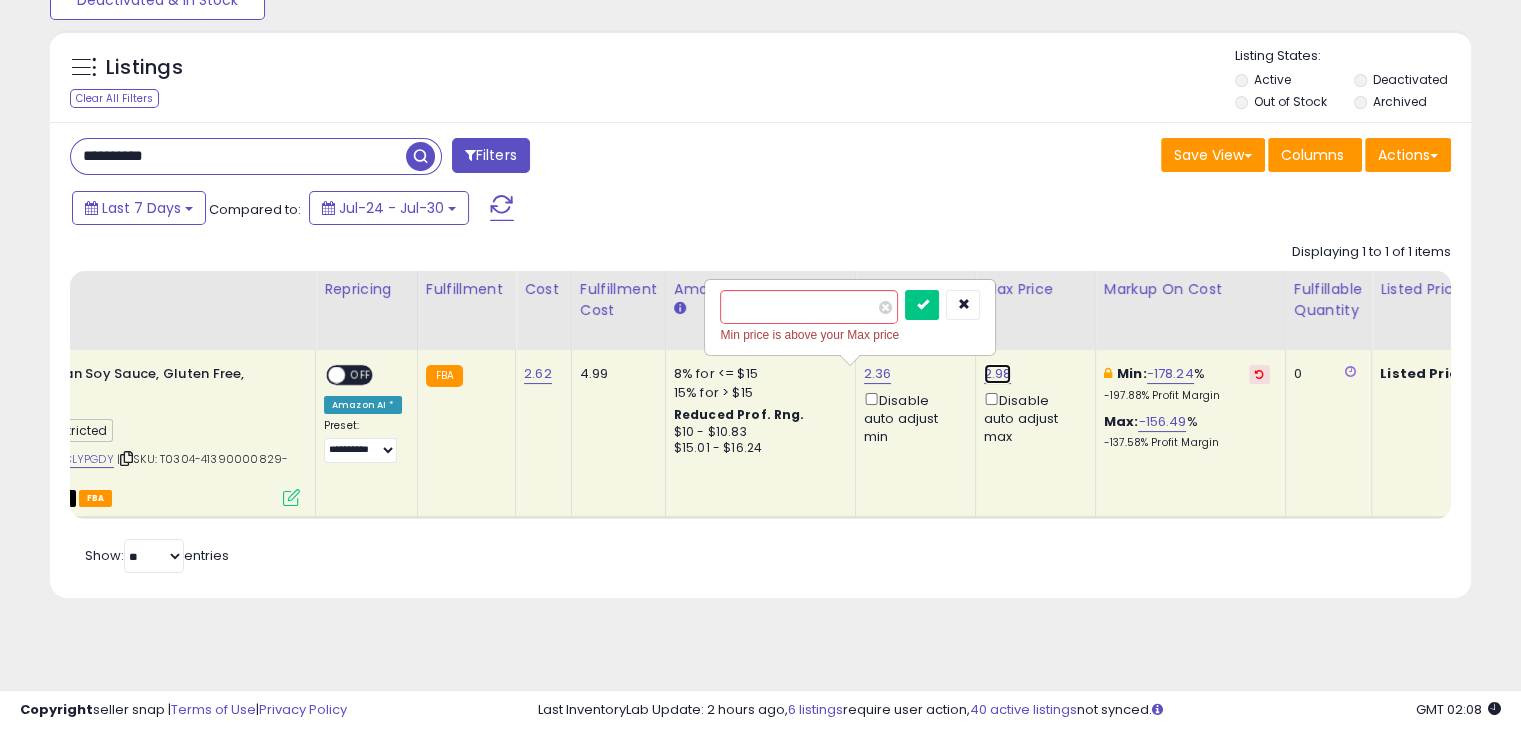 click on "2.98" at bounding box center [998, 374] 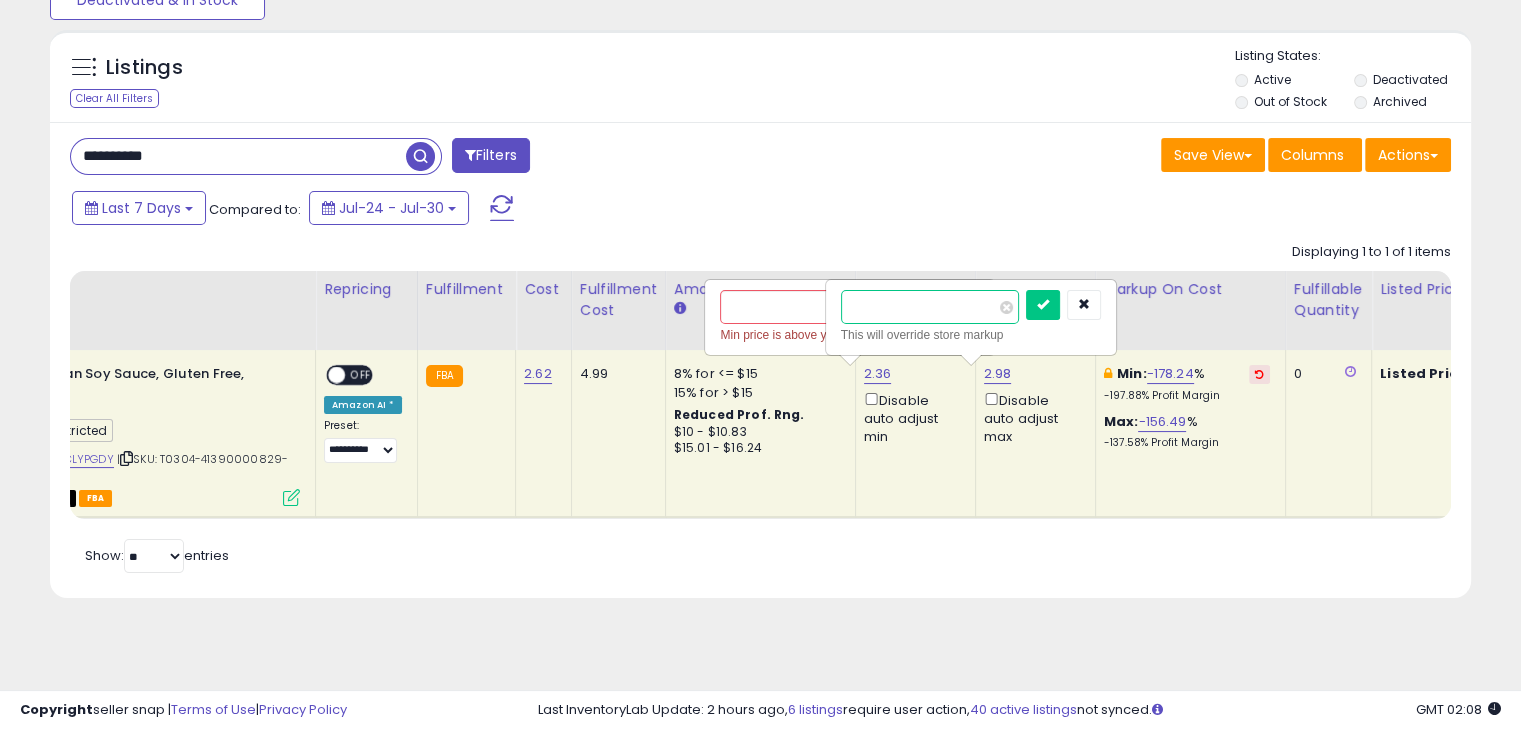 drag, startPoint x: 920, startPoint y: 290, endPoint x: 821, endPoint y: 301, distance: 99.60924 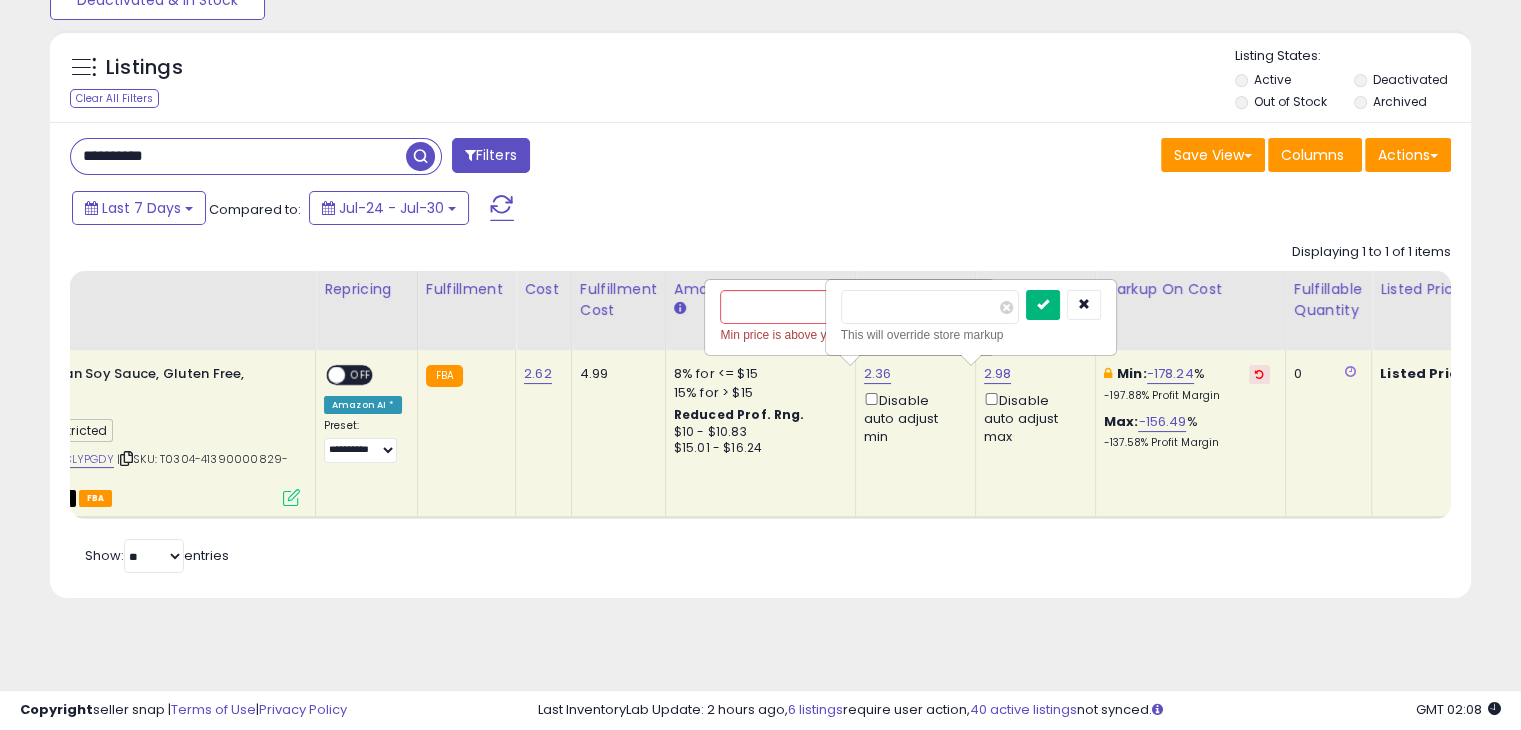 click at bounding box center (1043, 305) 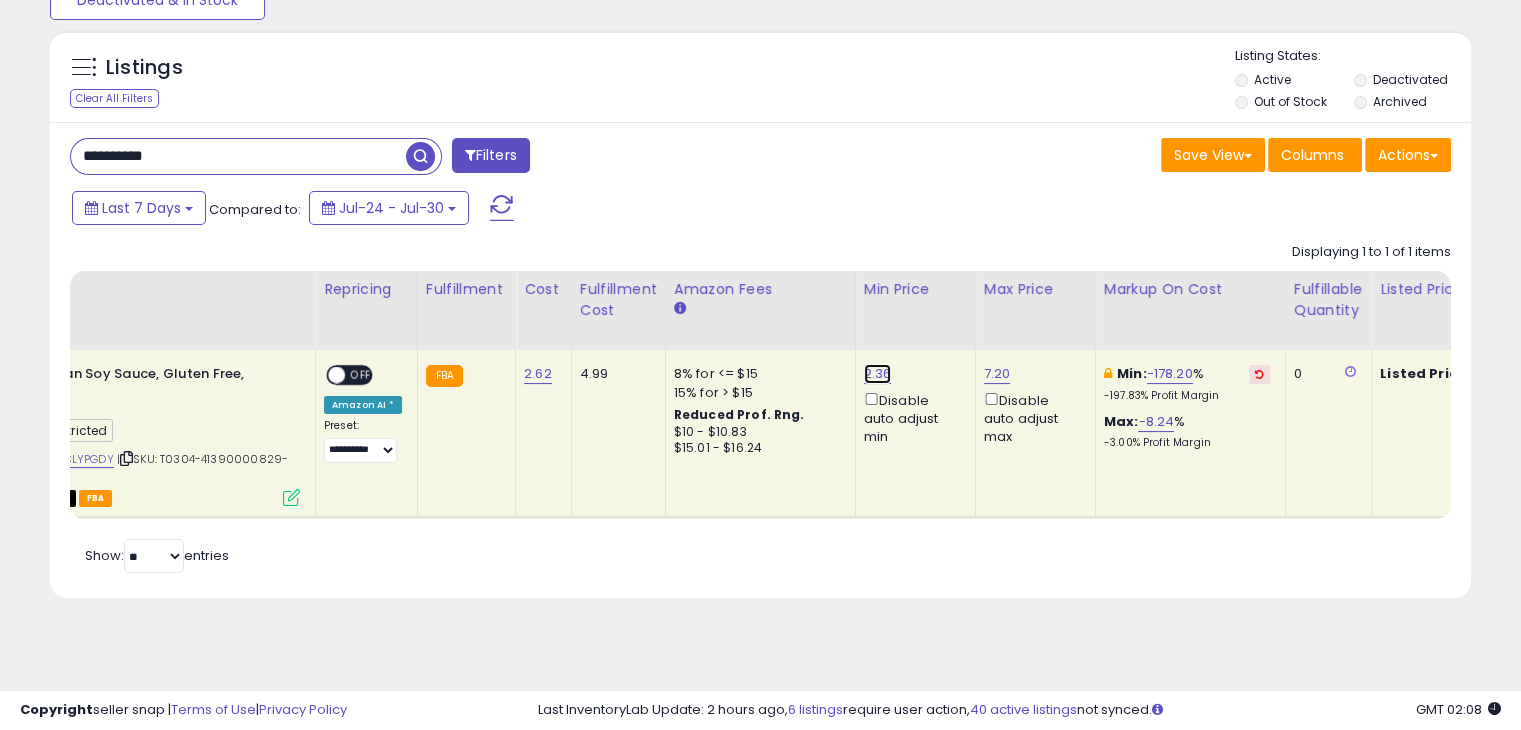 click on "2.36" at bounding box center (878, 374) 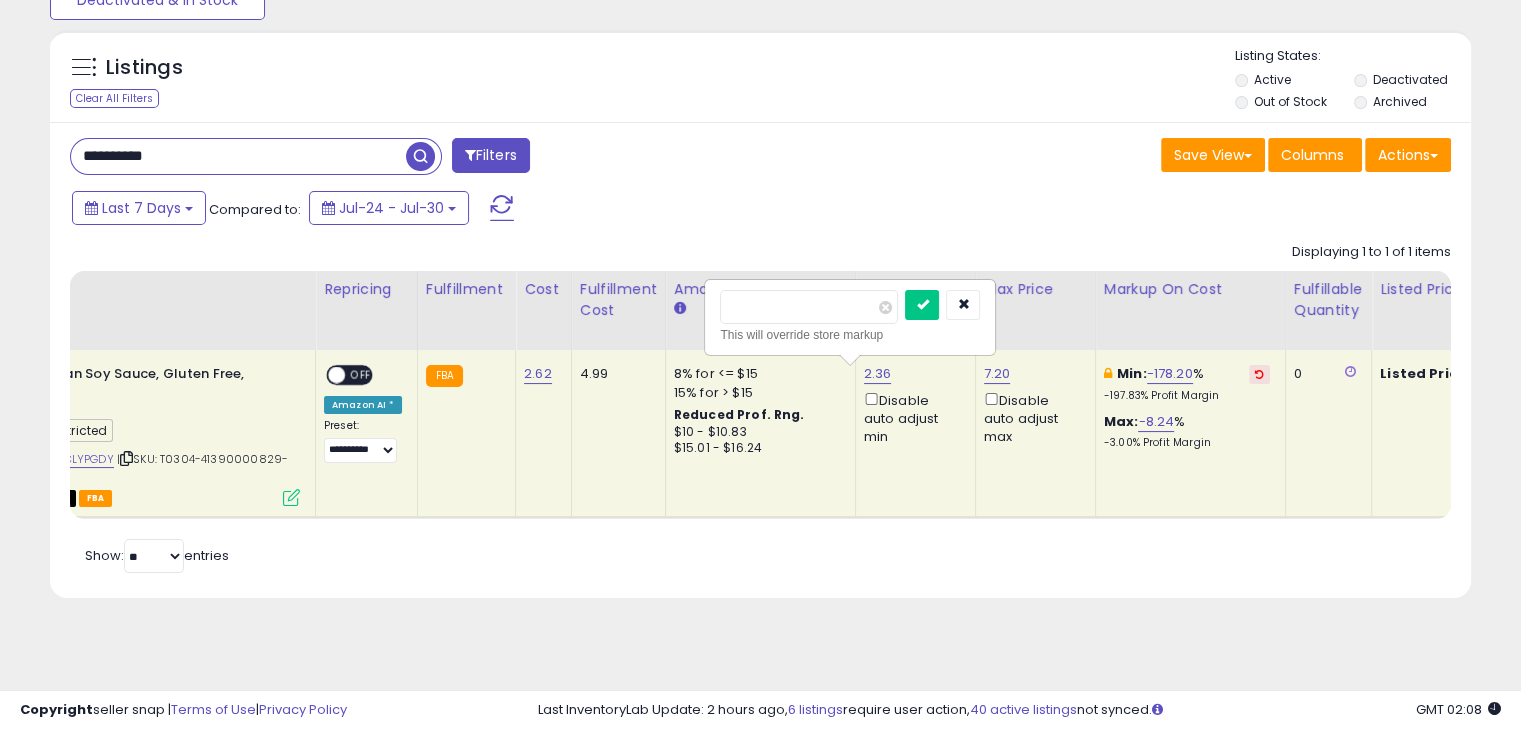drag, startPoint x: 797, startPoint y: 311, endPoint x: 697, endPoint y: 307, distance: 100.07997 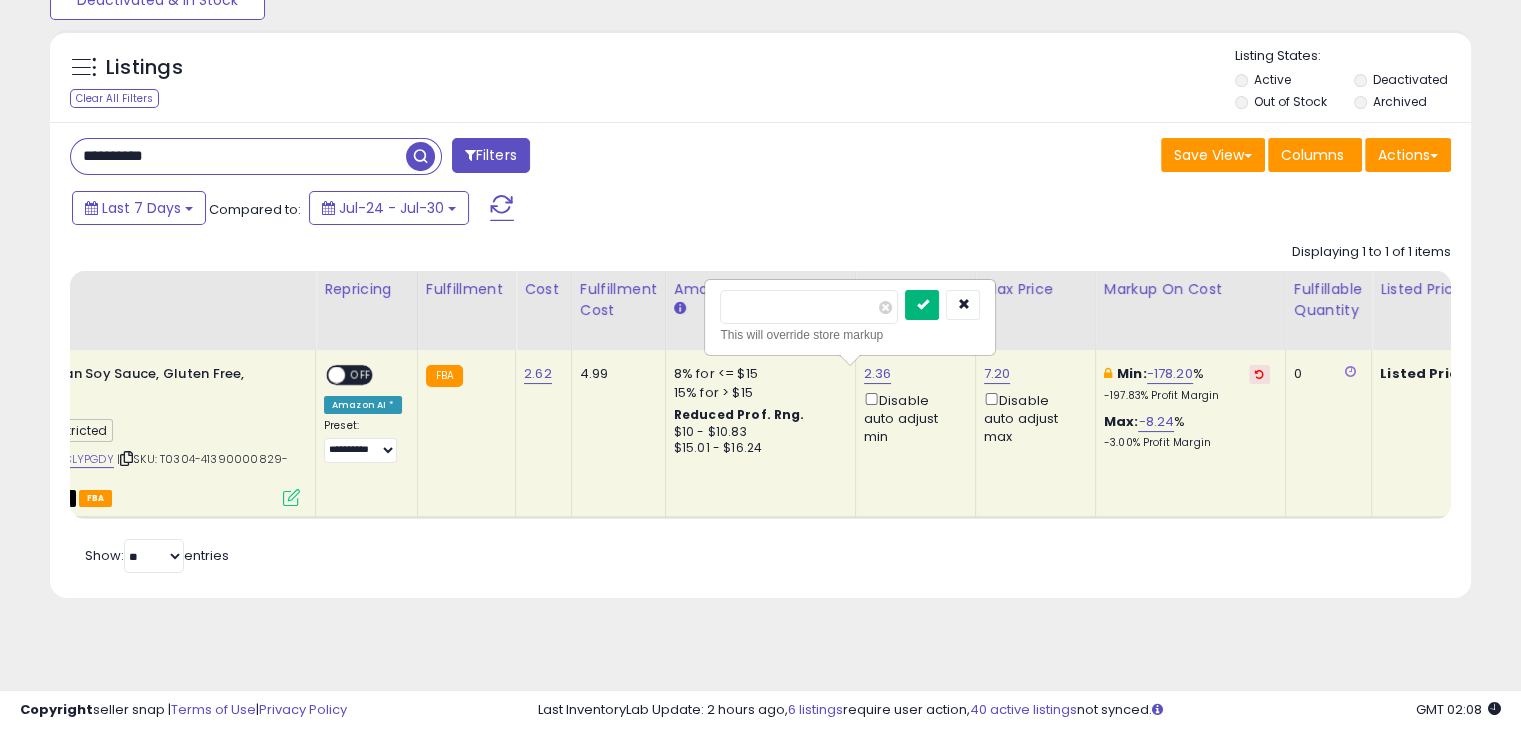 type on "****" 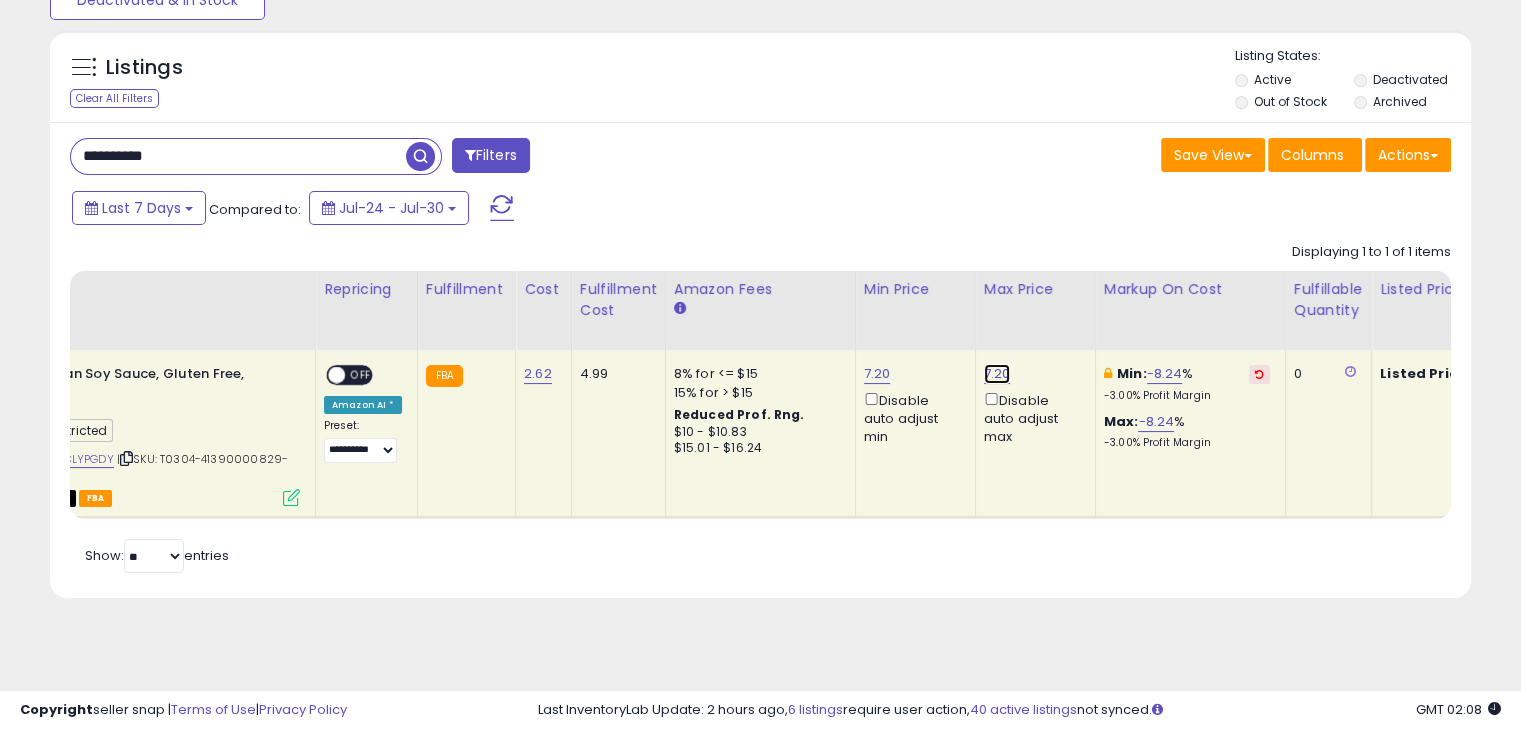 click on "7.20" at bounding box center (997, 374) 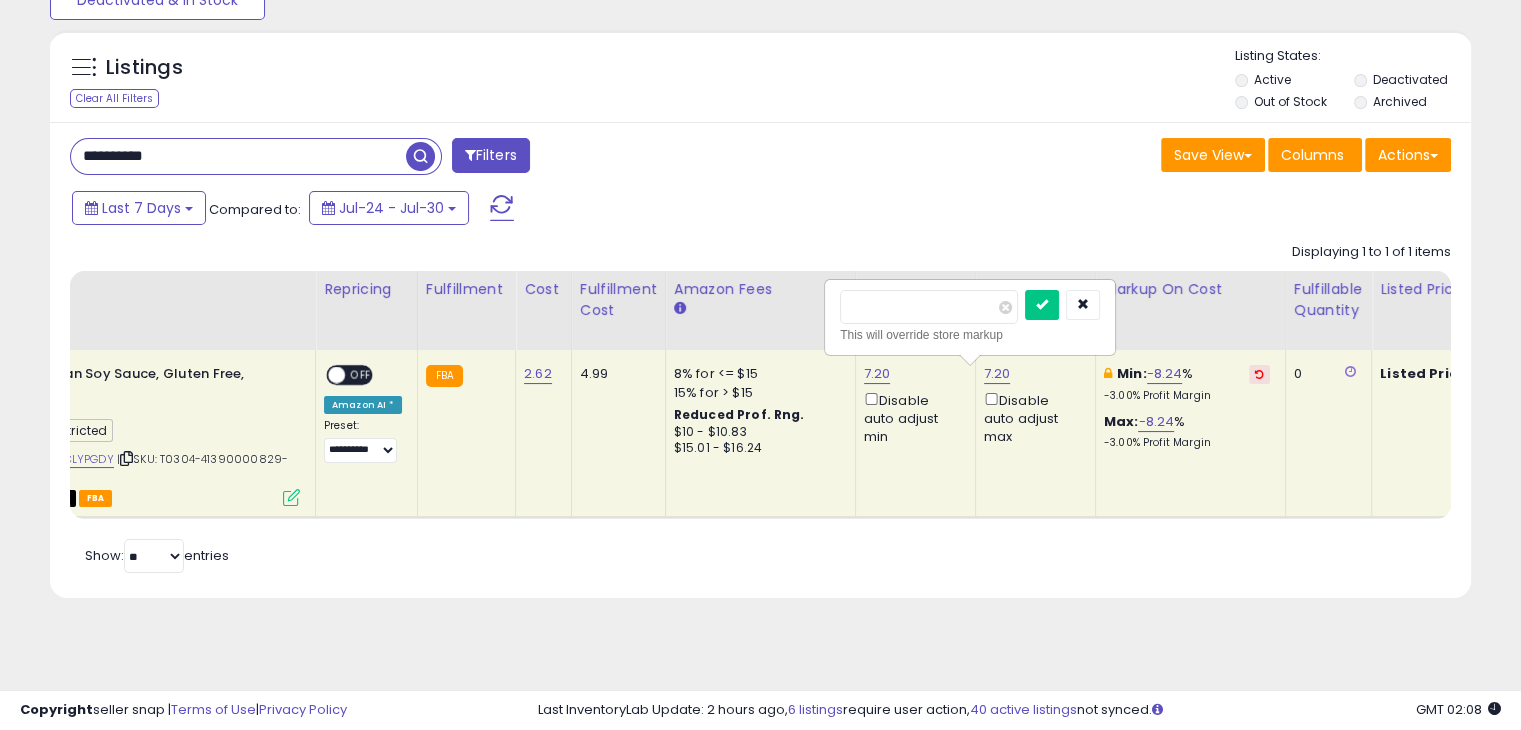 type on "*" 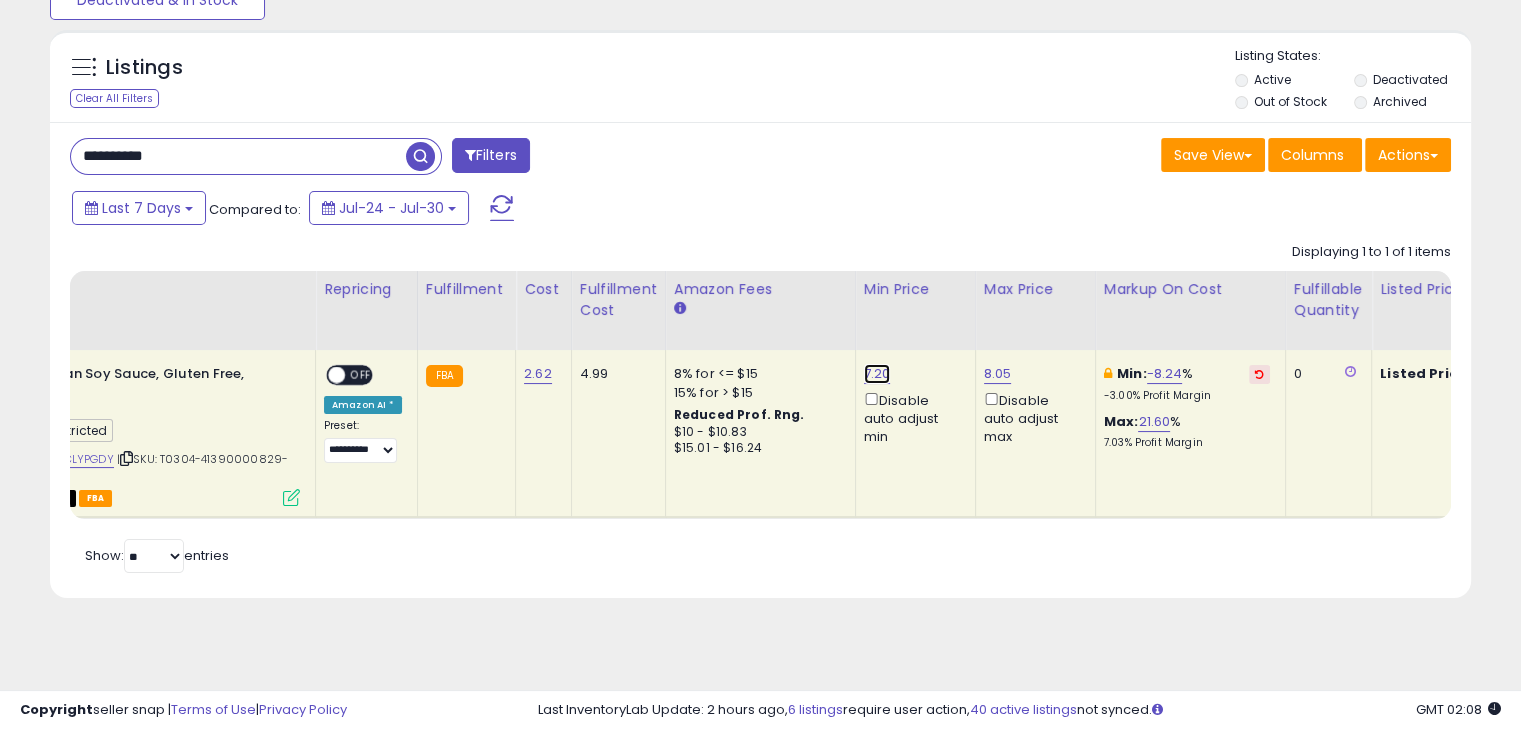 click on "7.20" at bounding box center [877, 374] 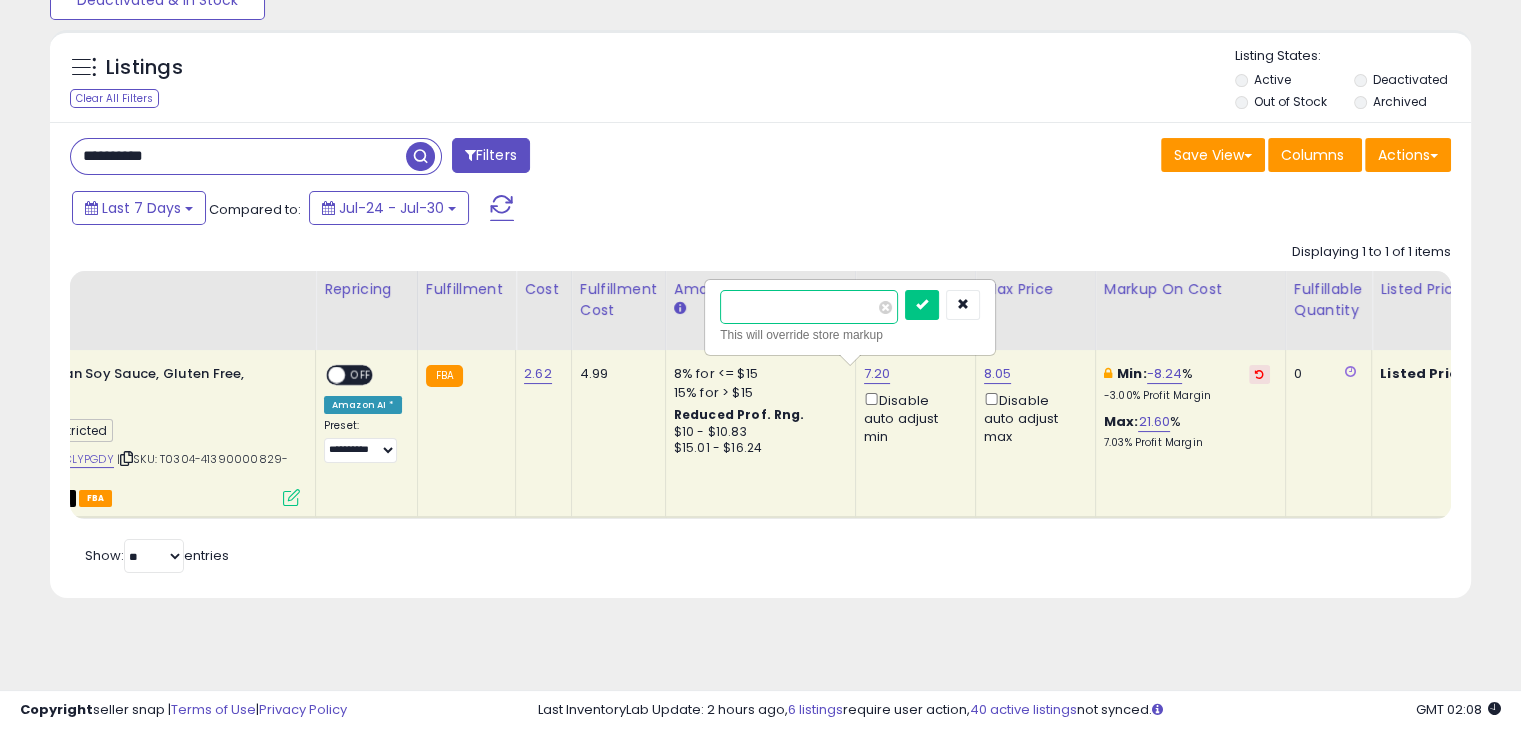 type on "***" 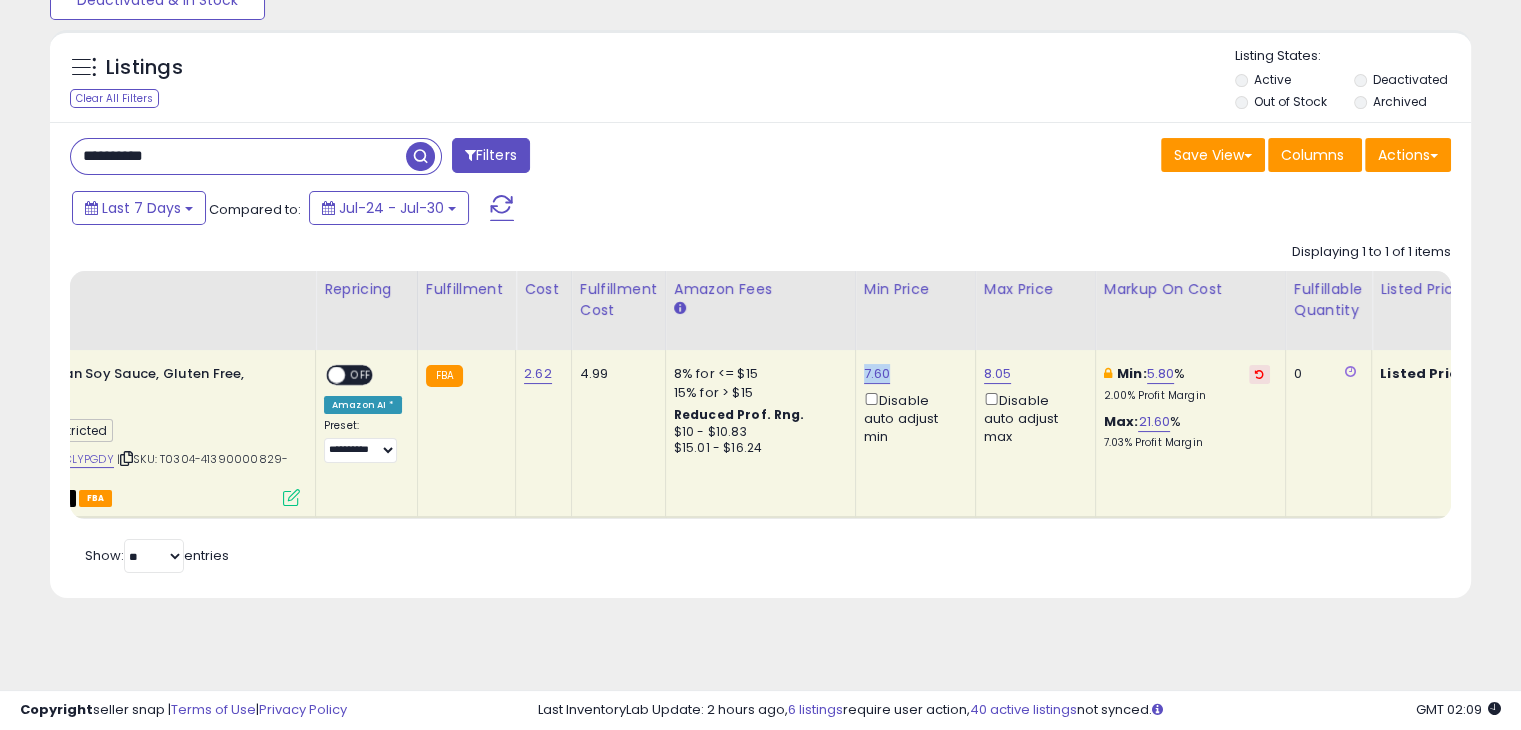 drag, startPoint x: 893, startPoint y: 369, endPoint x: 850, endPoint y: 377, distance: 43.737854 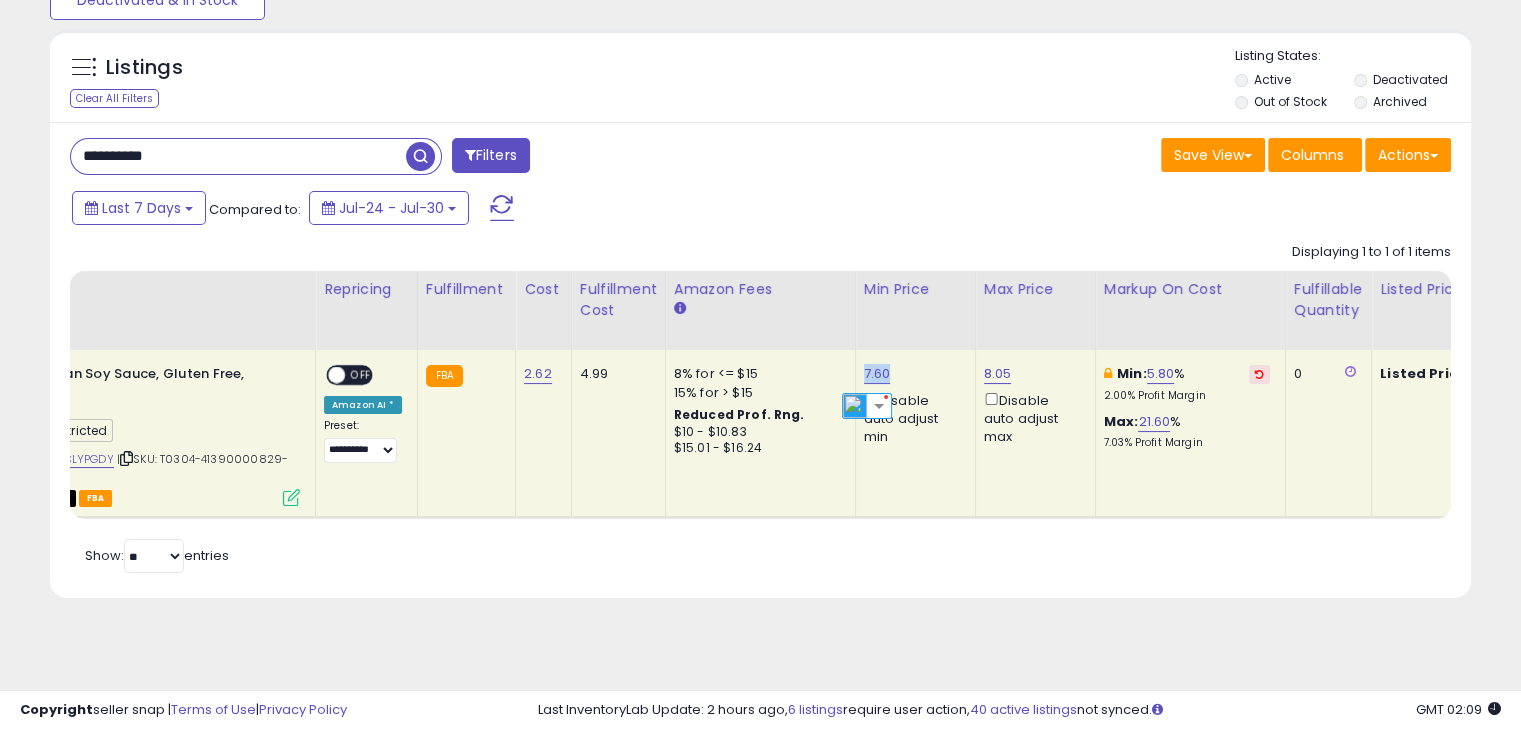 copy on "7.60" 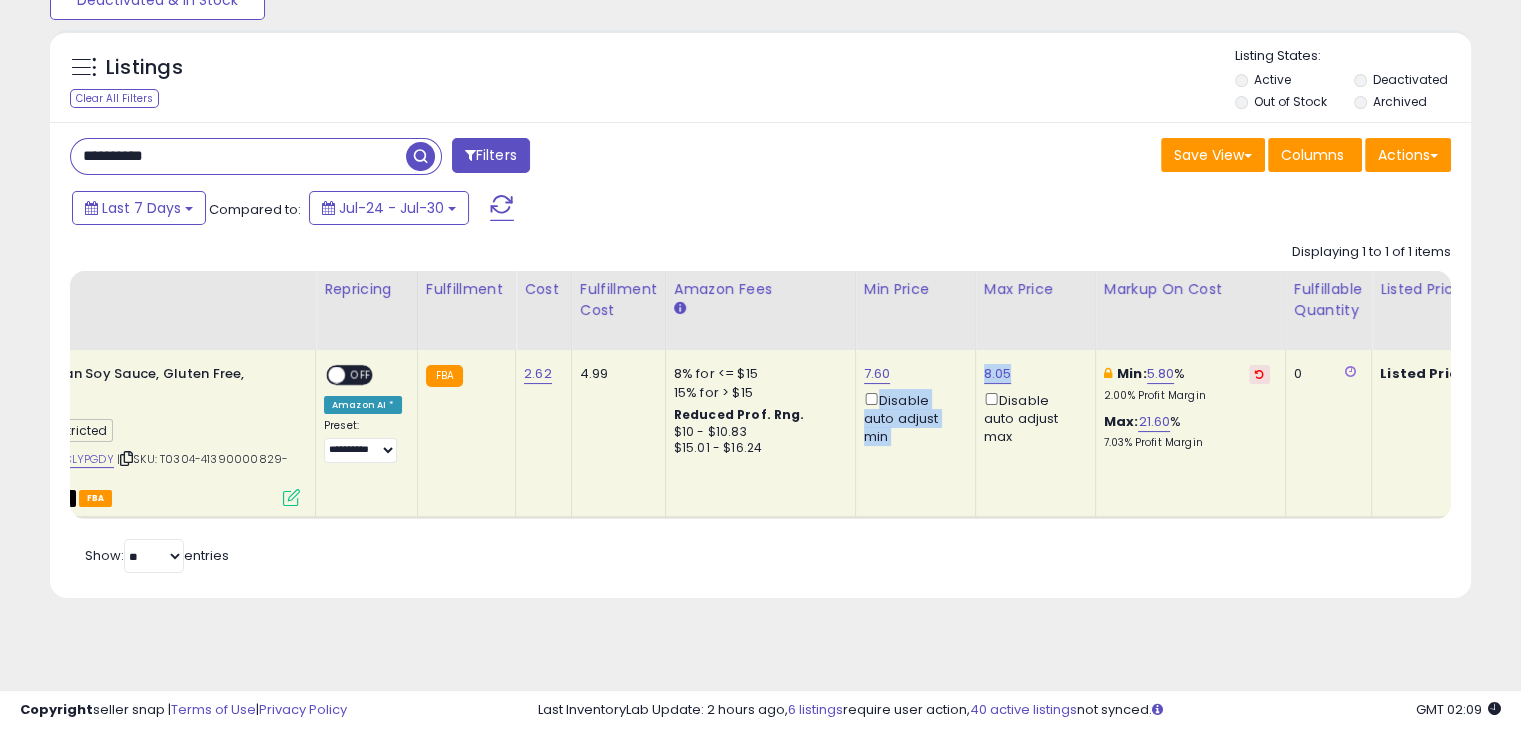 drag, startPoint x: 1002, startPoint y: 372, endPoint x: 960, endPoint y: 372, distance: 42 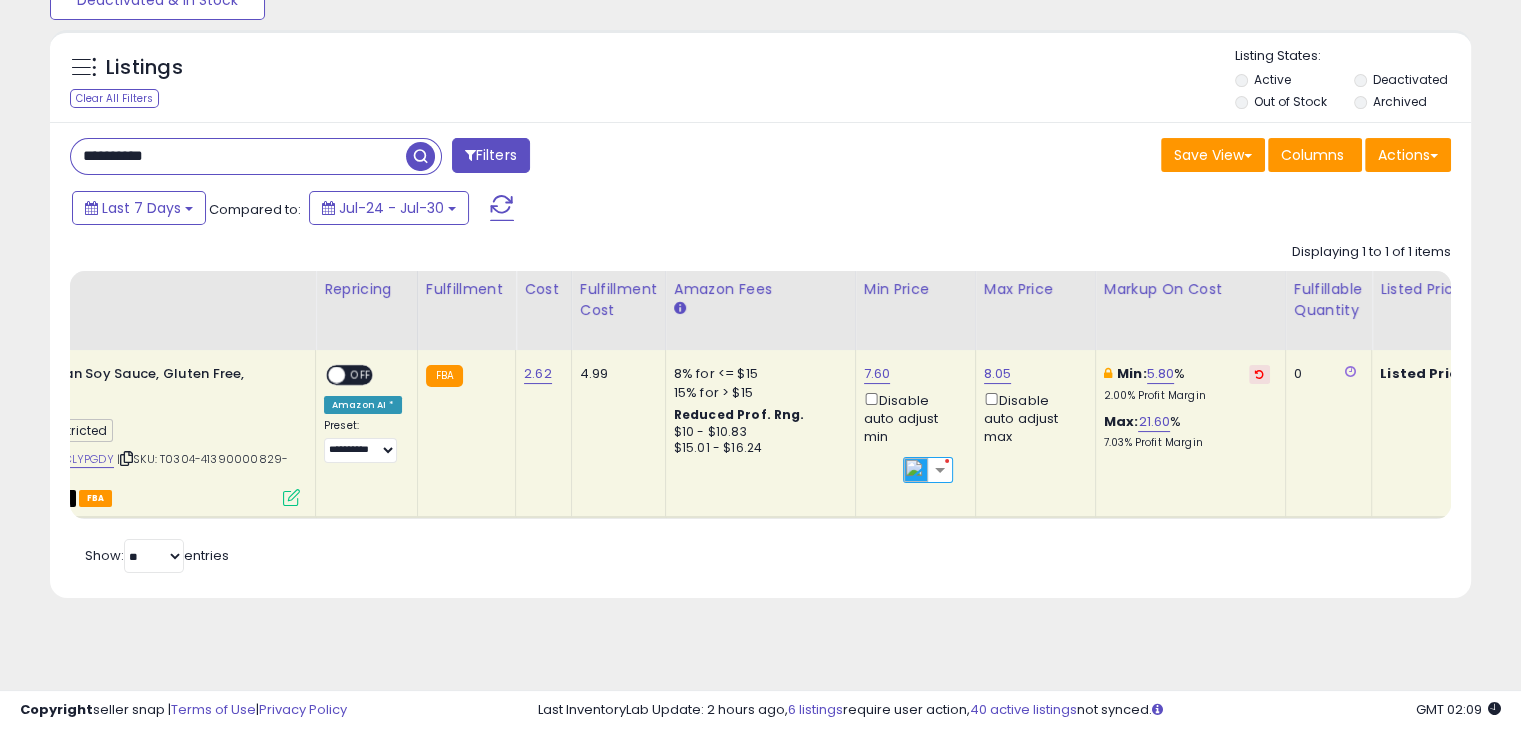 click on "**********" at bounding box center (760, 360) 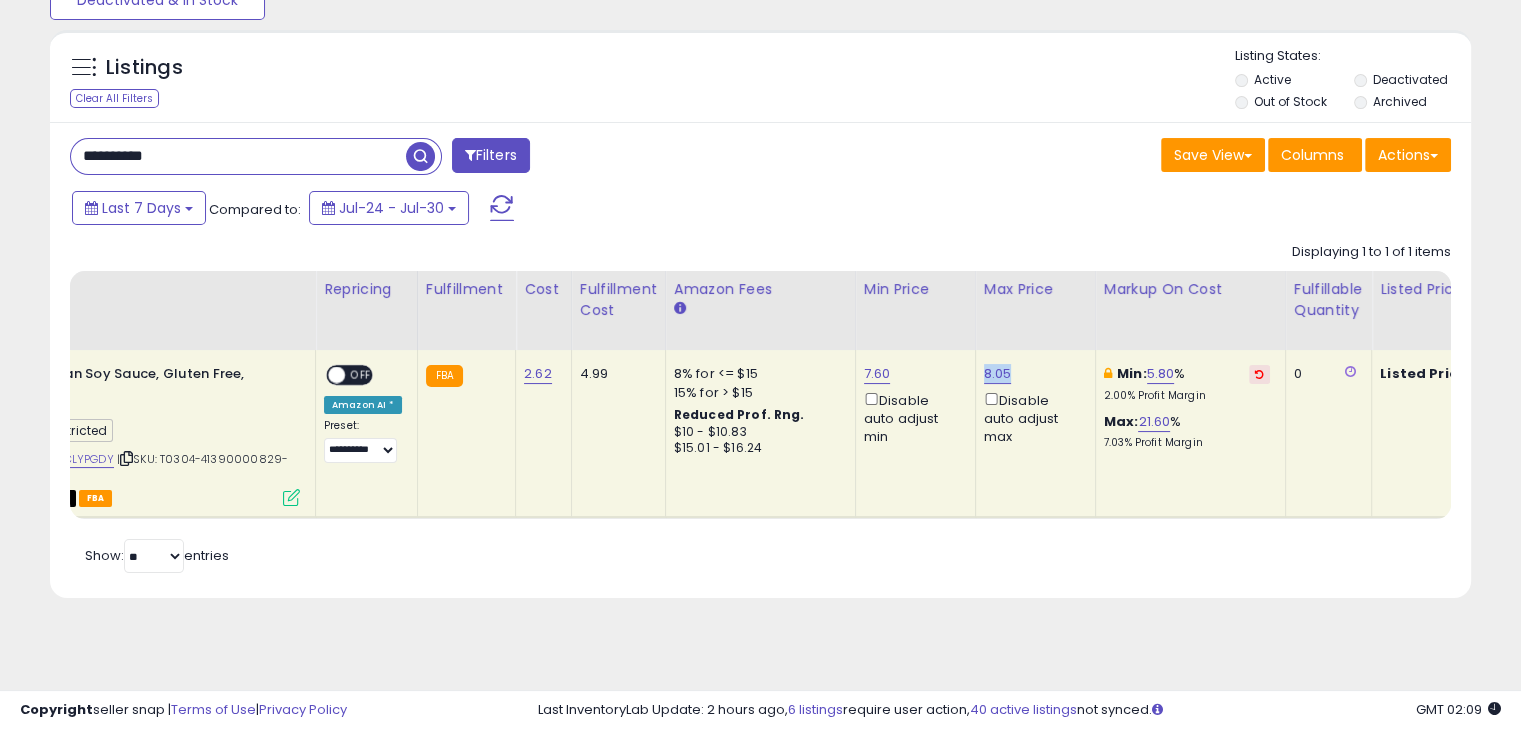 drag, startPoint x: 1009, startPoint y: 374, endPoint x: 969, endPoint y: 374, distance: 40 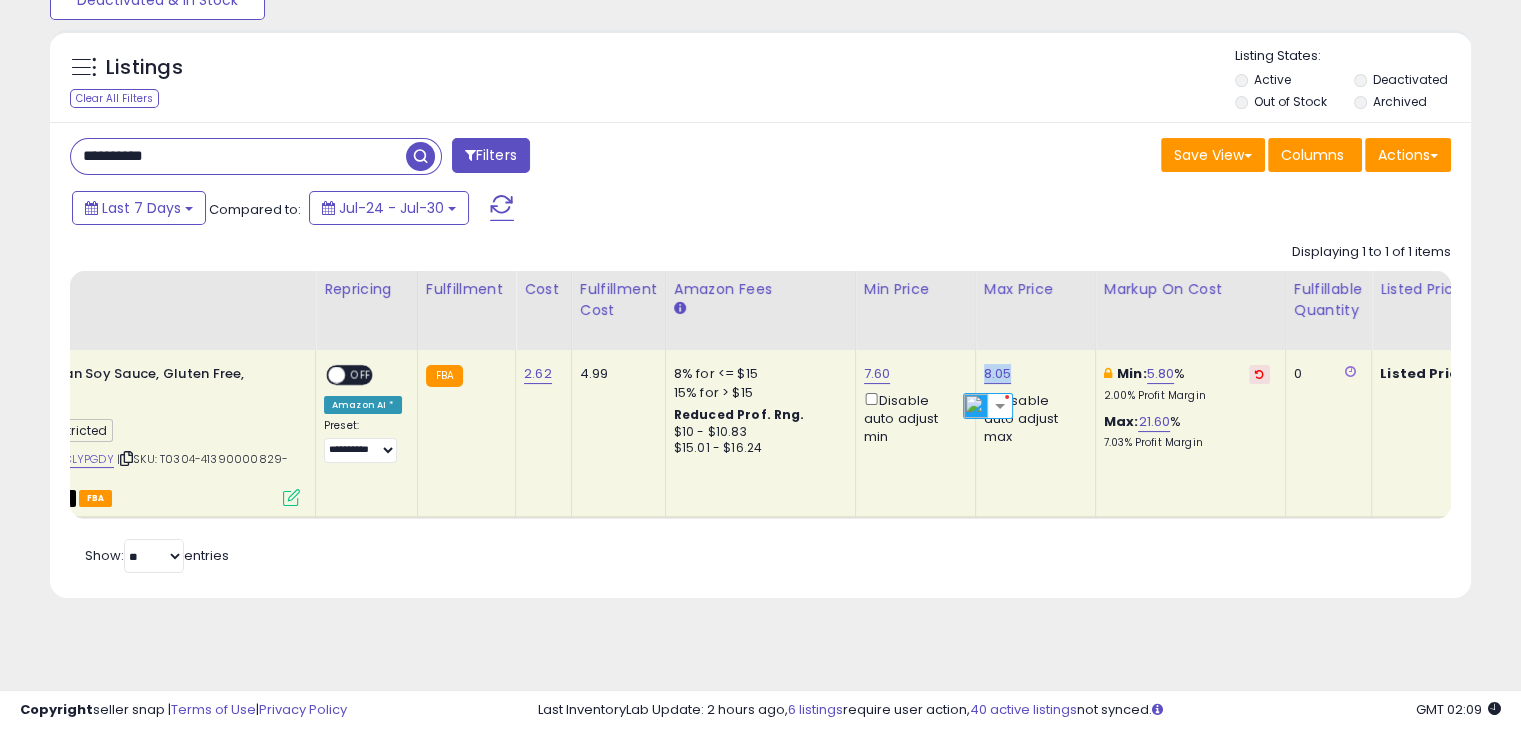 copy on "8.05" 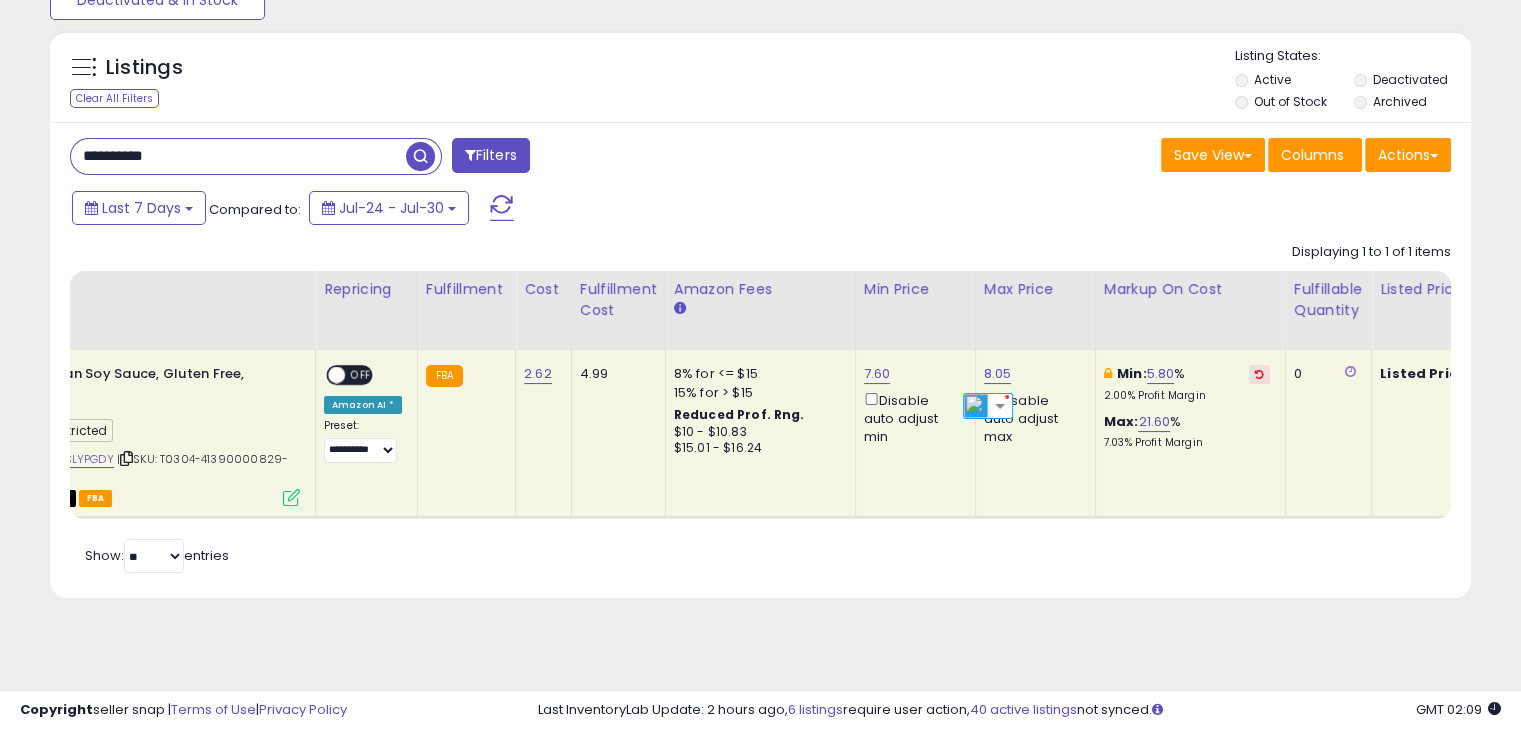 click on "**********" at bounding box center (238, 156) 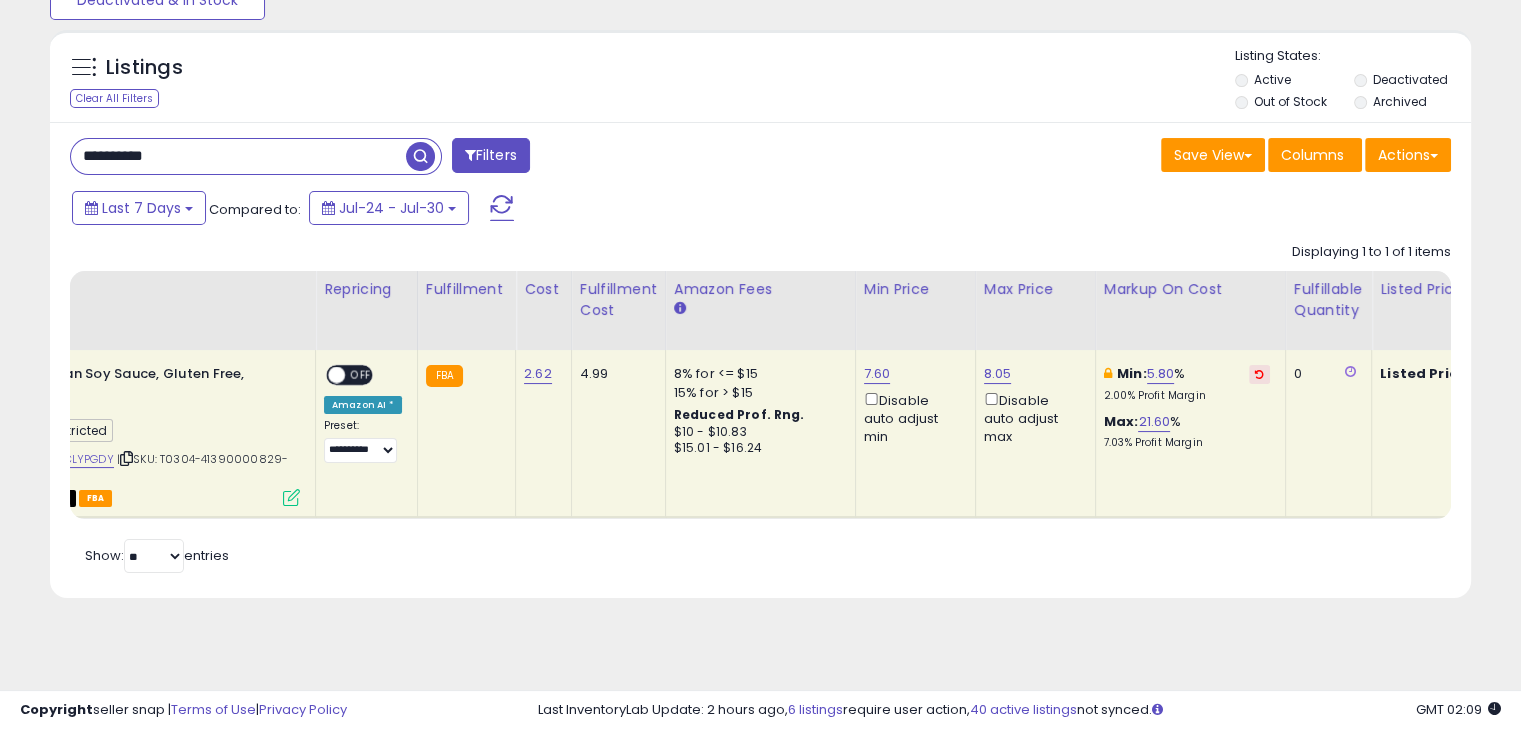 click on "**********" at bounding box center (238, 156) 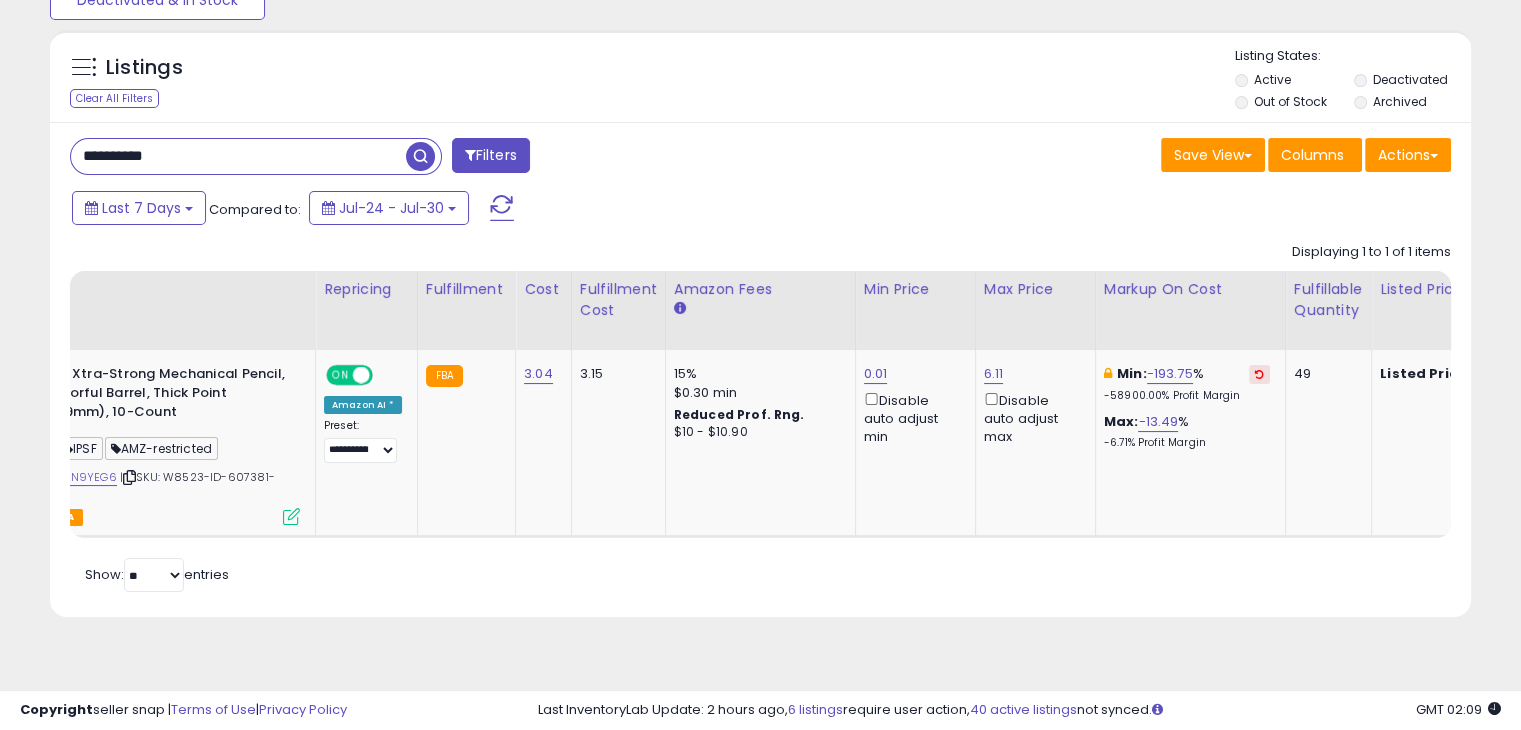 scroll, scrollTop: 0, scrollLeft: 43, axis: horizontal 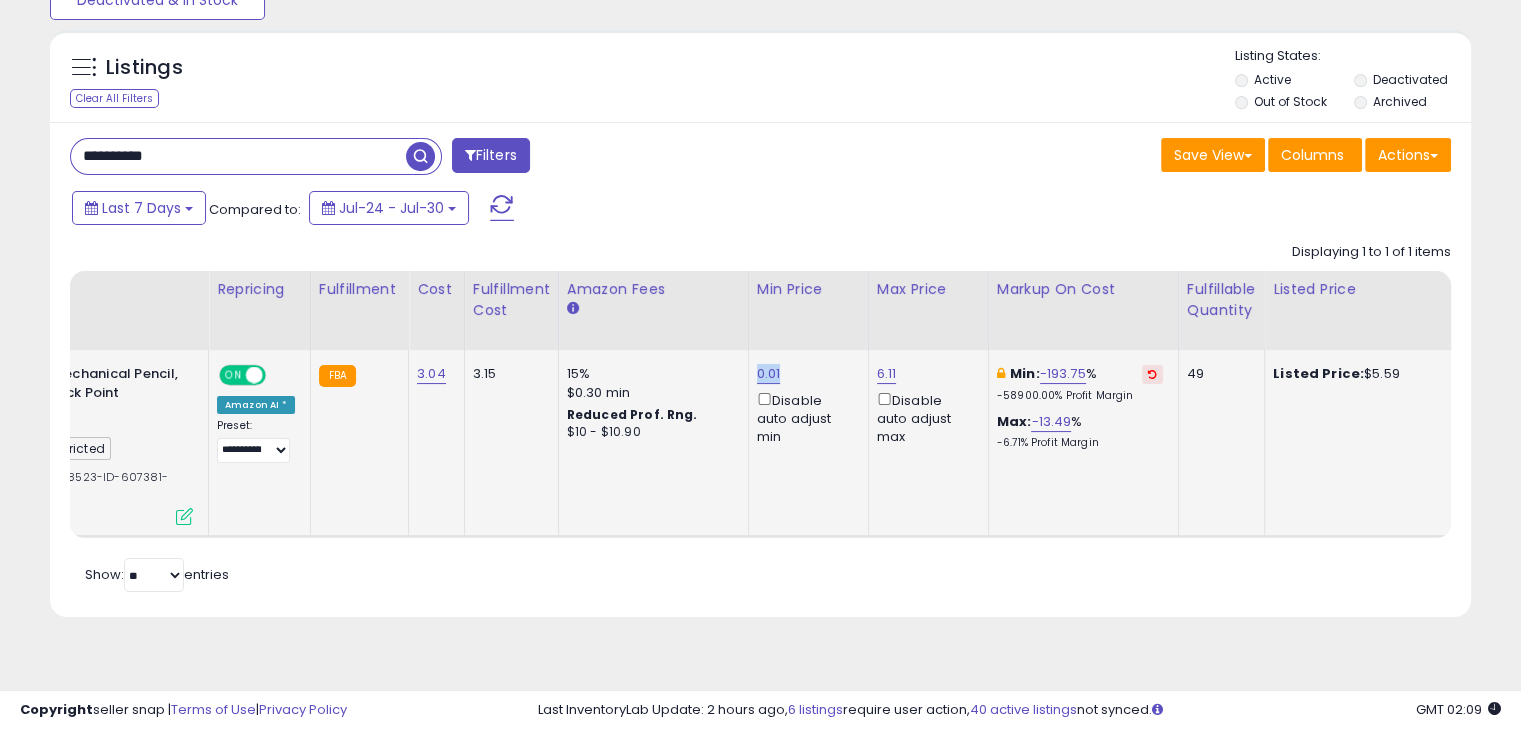 drag, startPoint x: 796, startPoint y: 360, endPoint x: 740, endPoint y: 369, distance: 56.718605 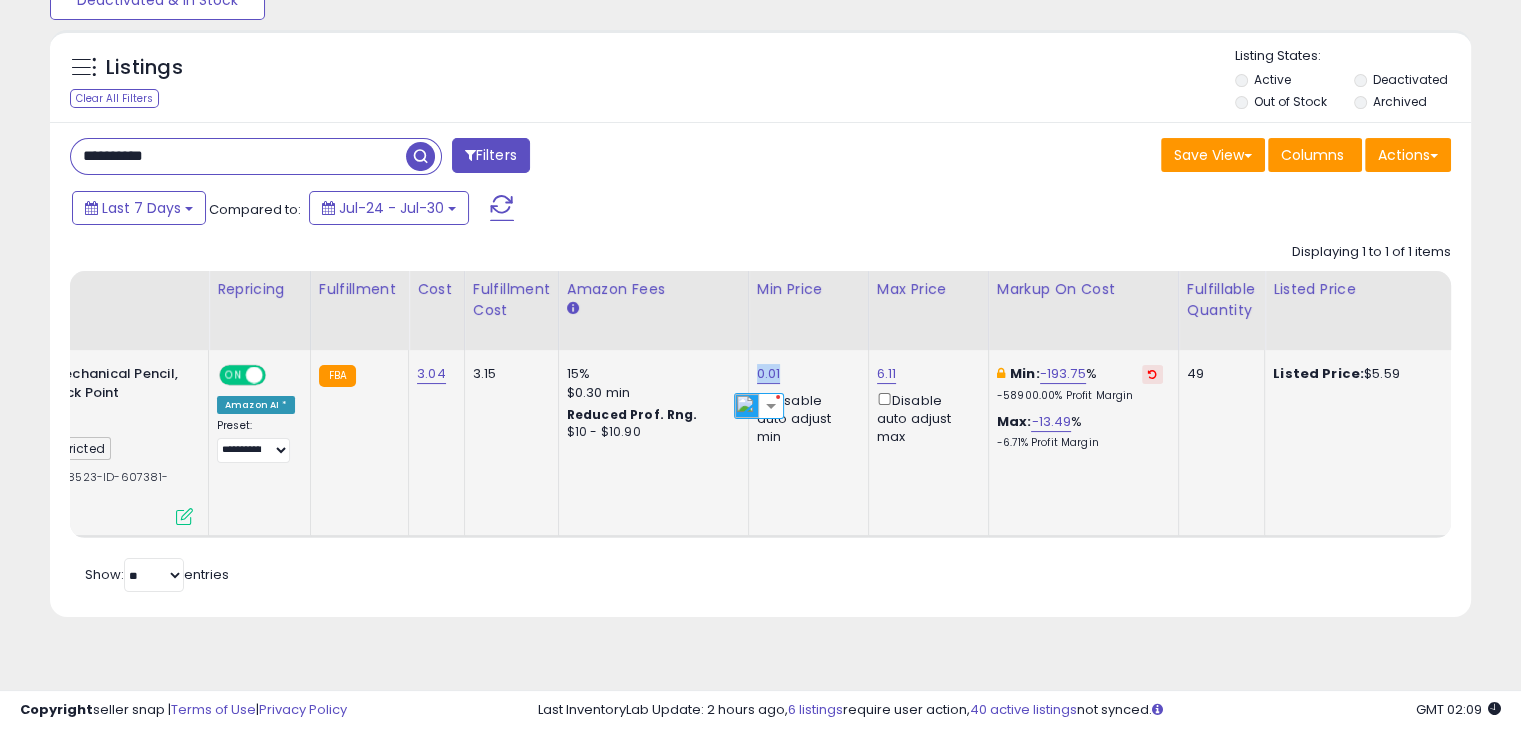 copy on "0.01" 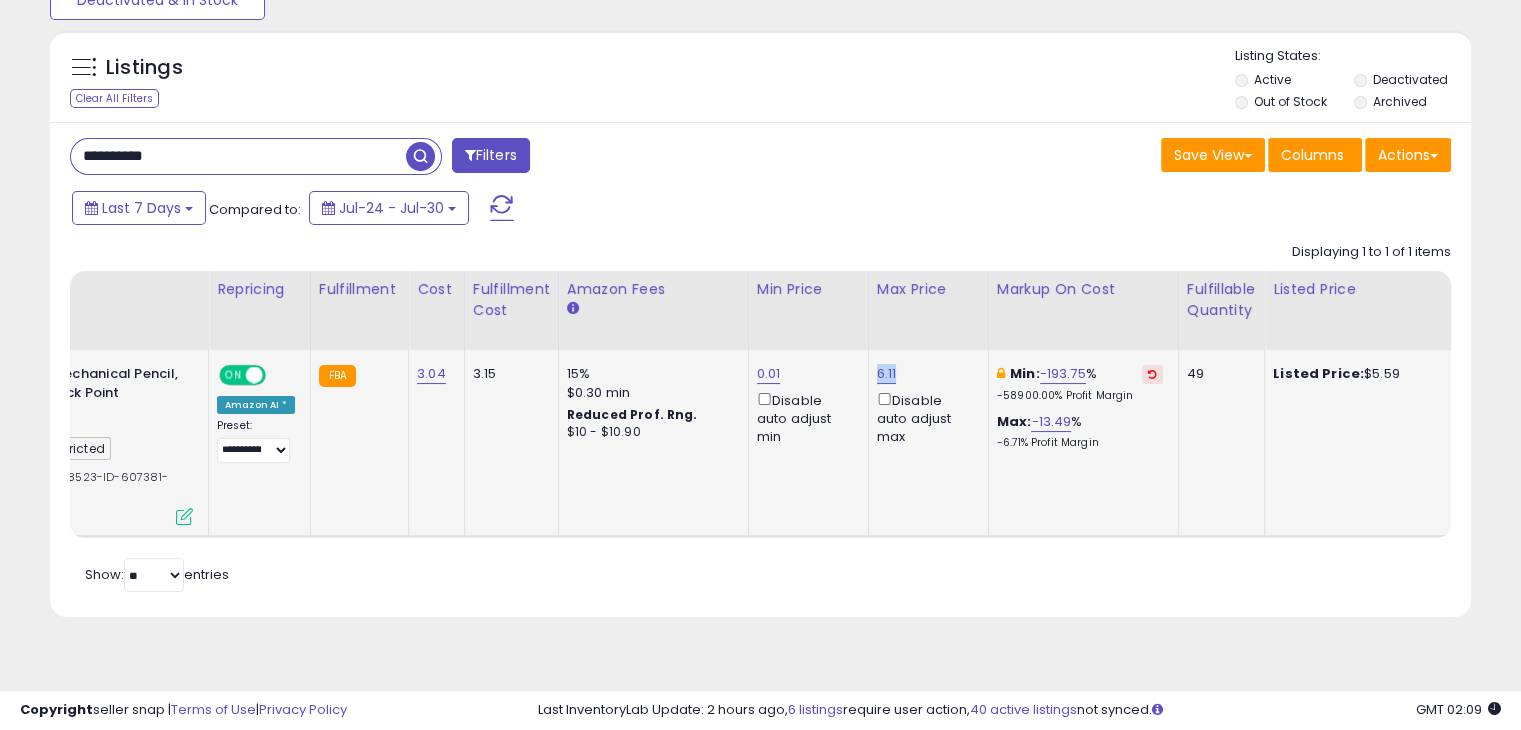 drag, startPoint x: 892, startPoint y: 376, endPoint x: 860, endPoint y: 373, distance: 32.140316 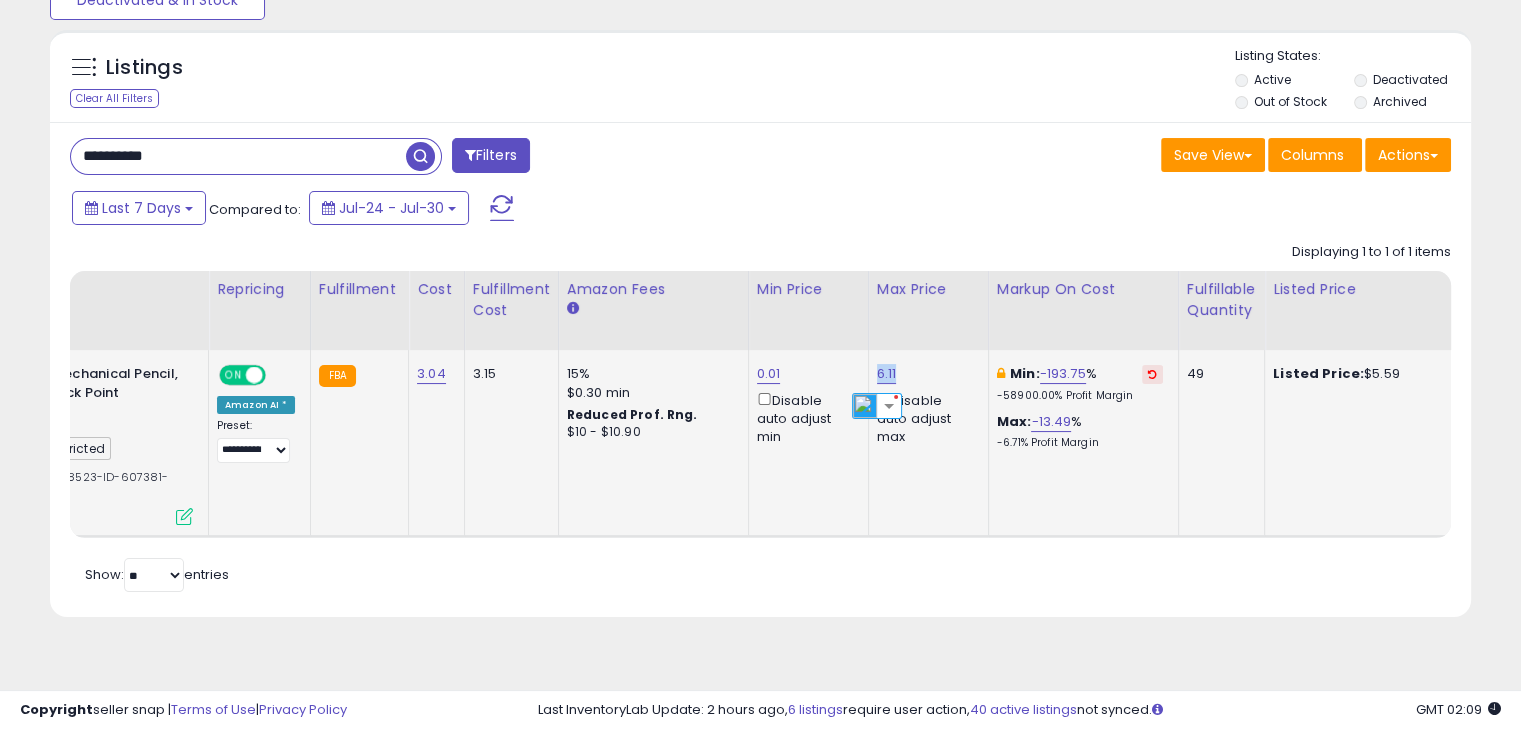 click on "[NUMBER]  Disable auto adjust max" at bounding box center [925, 405] 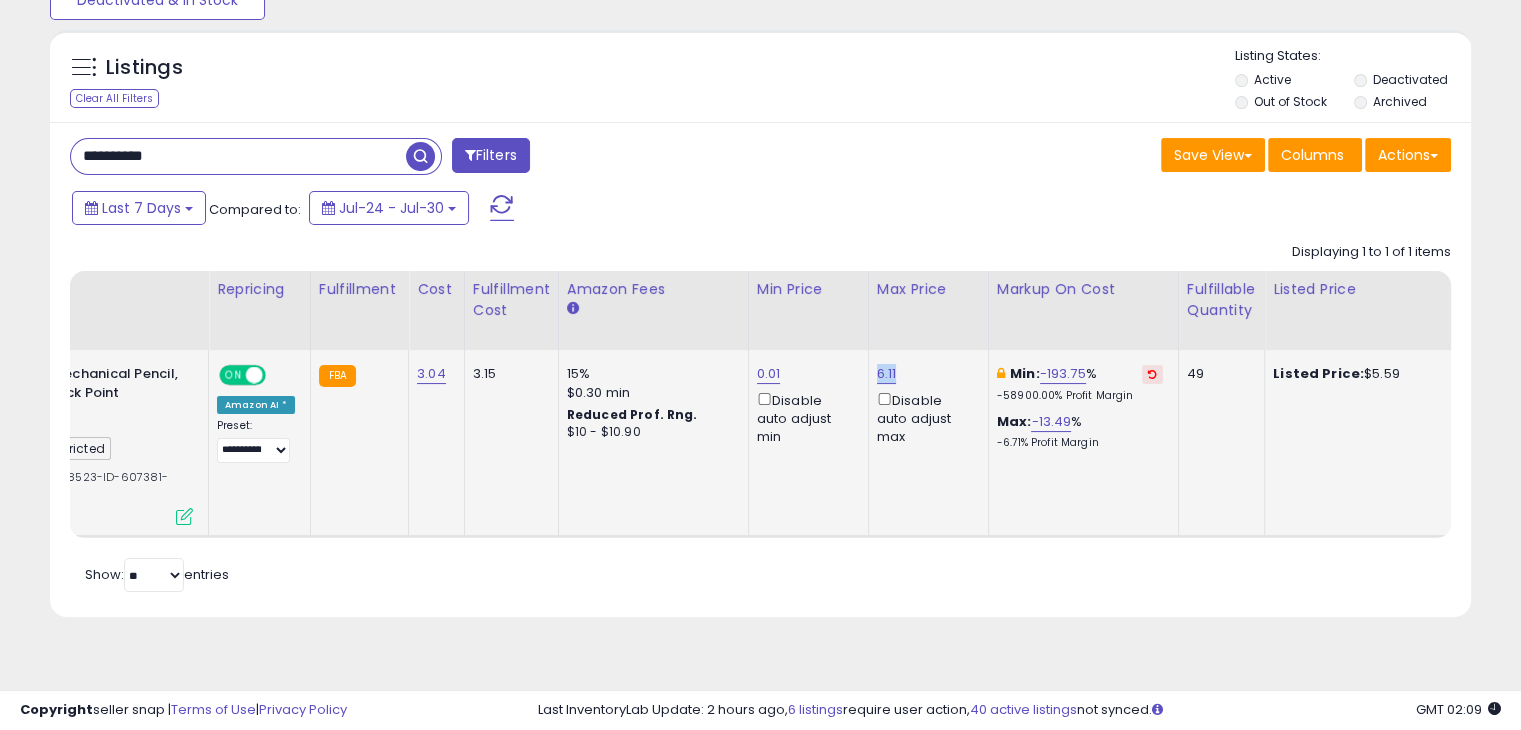 drag, startPoint x: 897, startPoint y: 372, endPoint x: 864, endPoint y: 373, distance: 33.01515 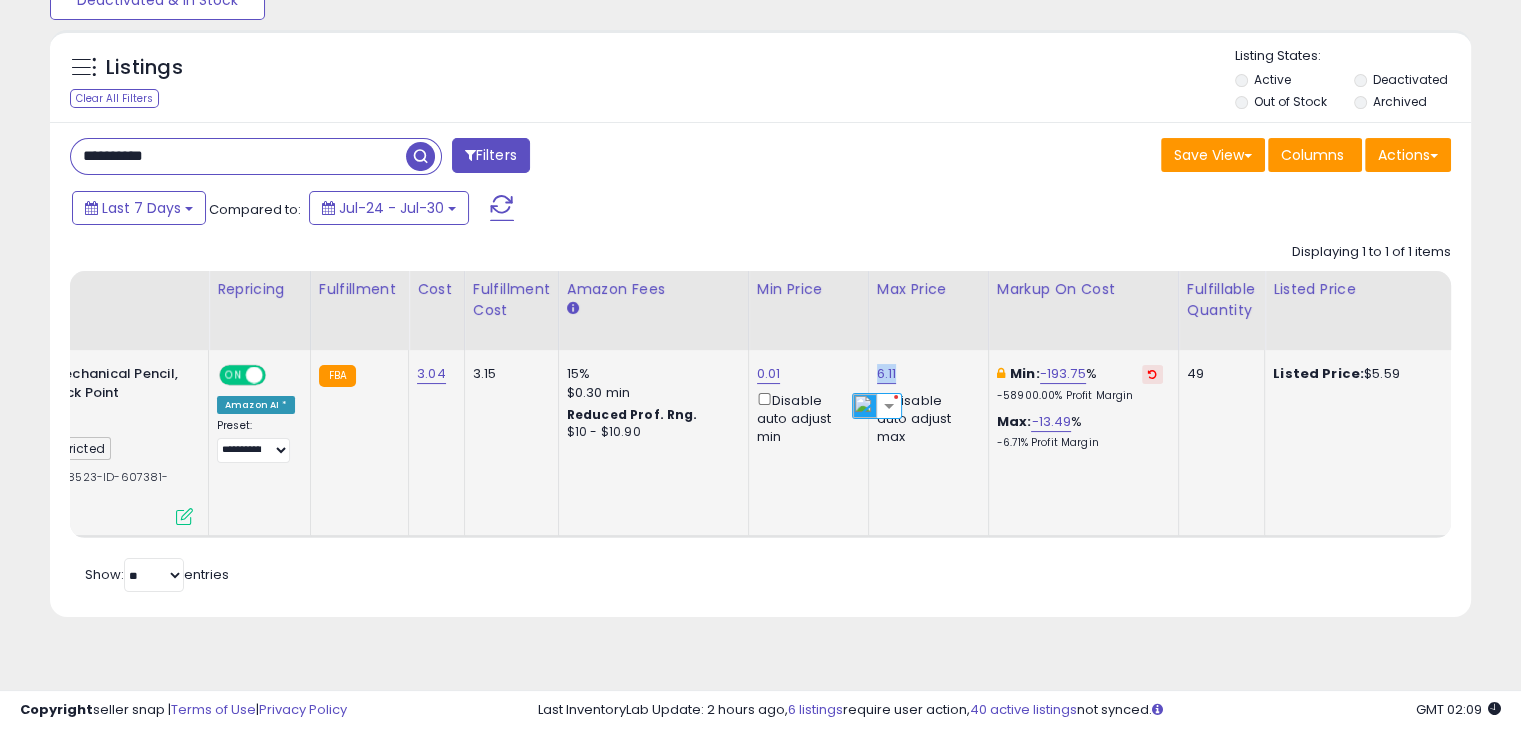copy on "6.11" 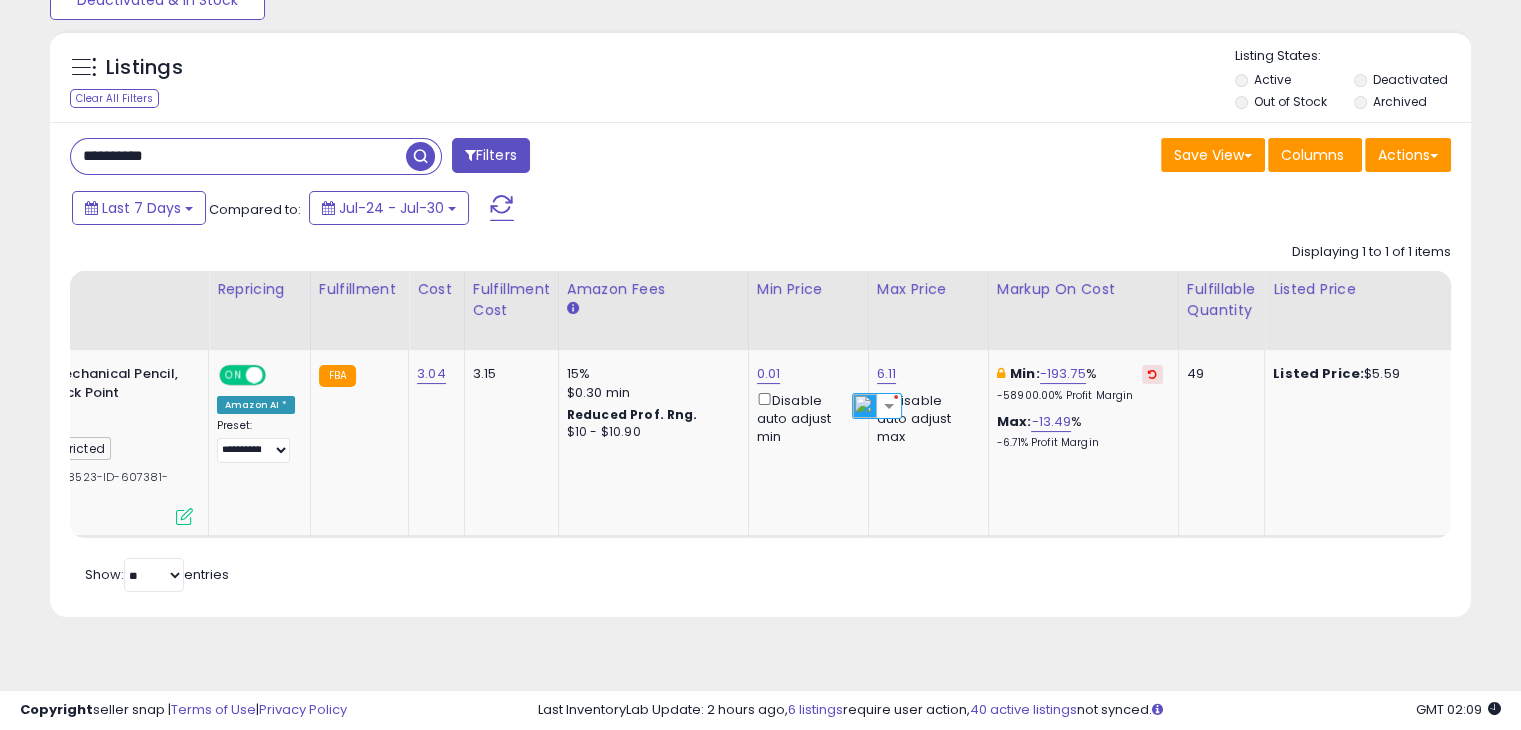 click on "**********" at bounding box center [238, 156] 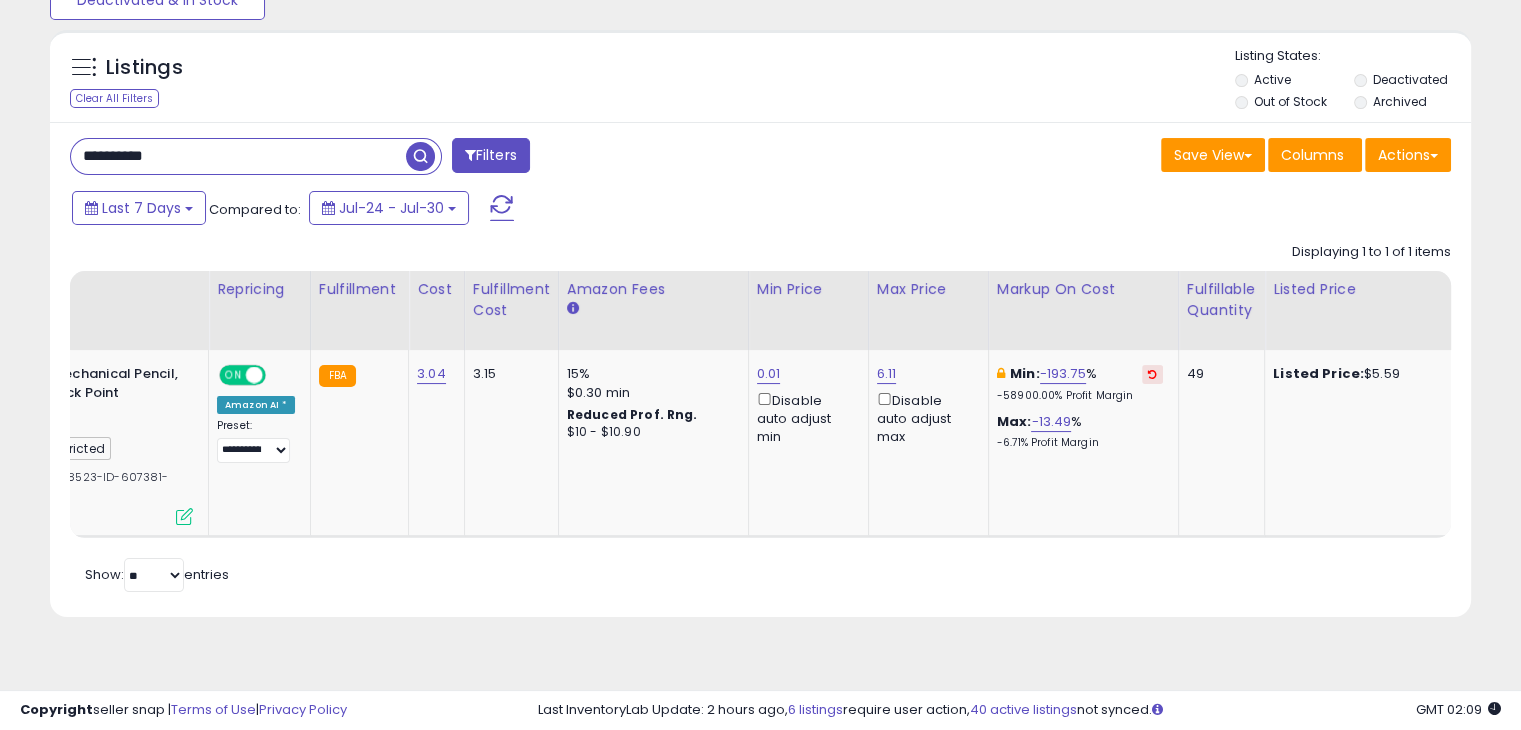 click on "**********" at bounding box center (238, 156) 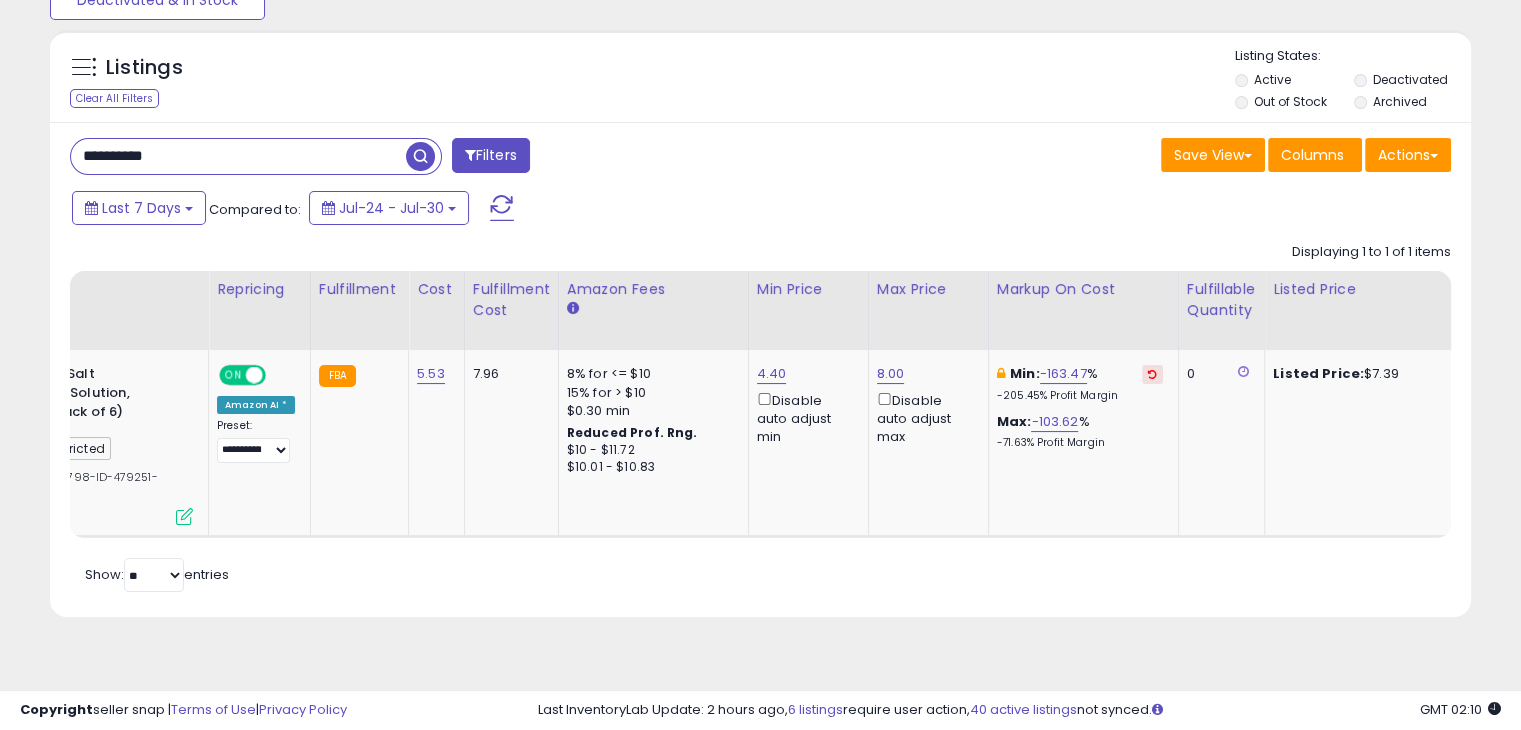 scroll, scrollTop: 0, scrollLeft: 0, axis: both 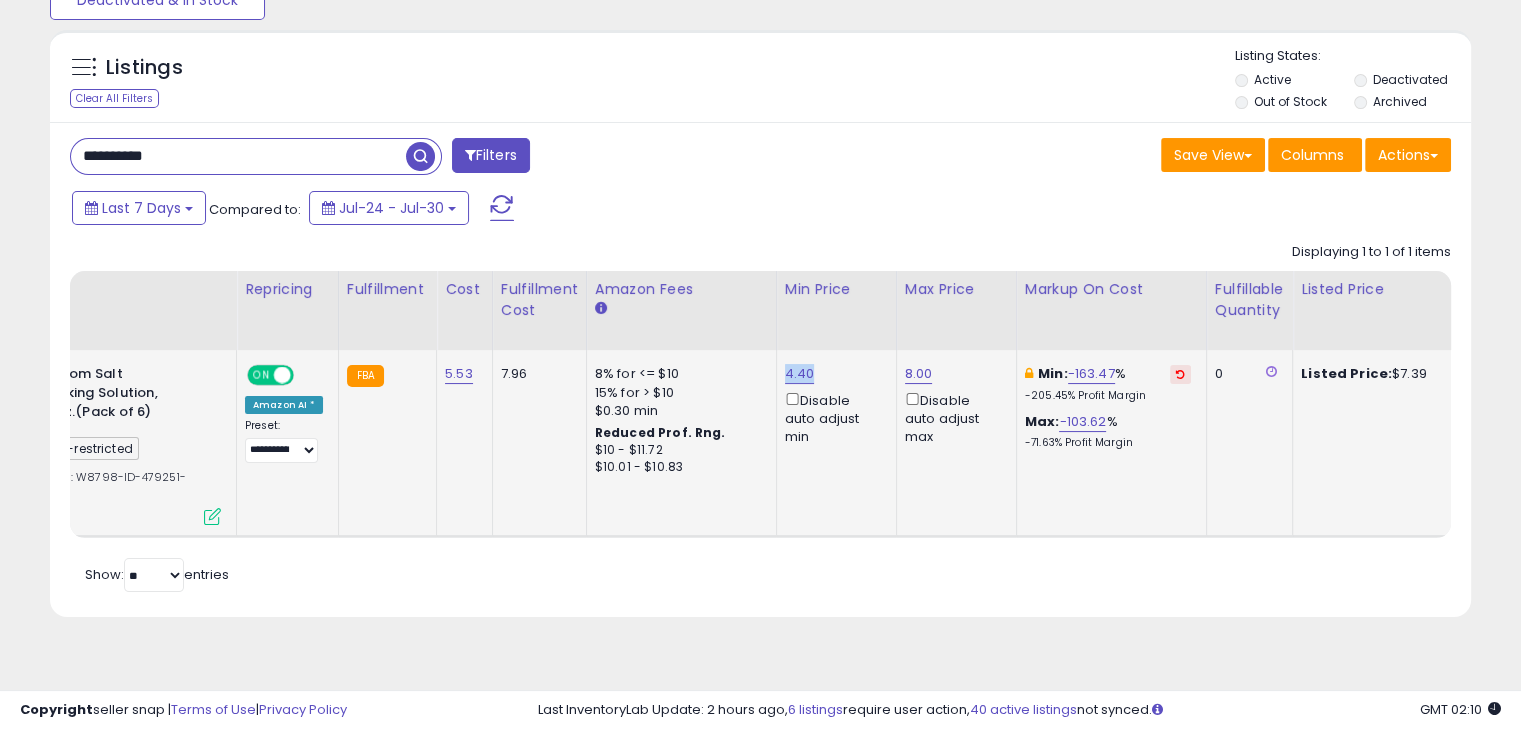 drag, startPoint x: 784, startPoint y: 365, endPoint x: 772, endPoint y: 363, distance: 12.165525 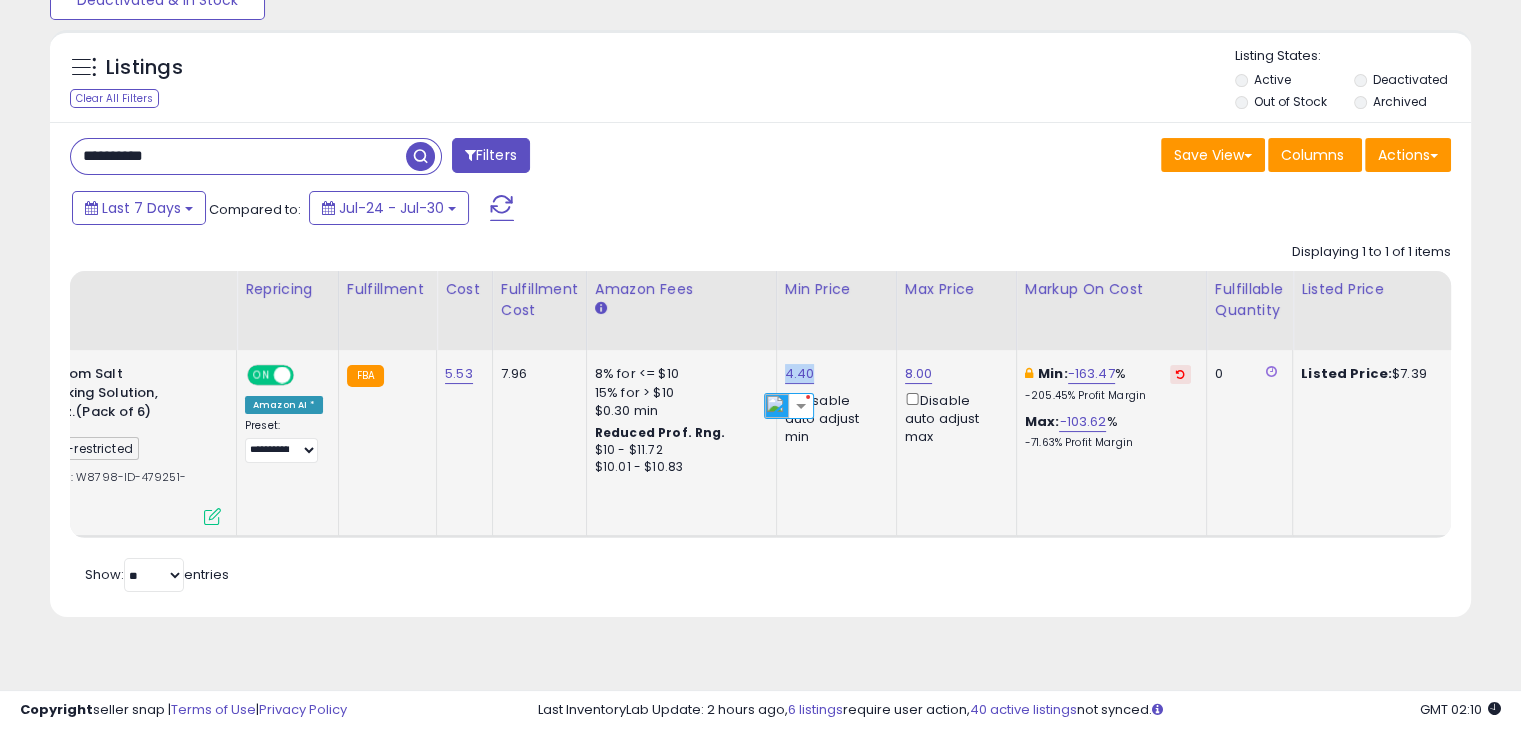 copy on "4.40" 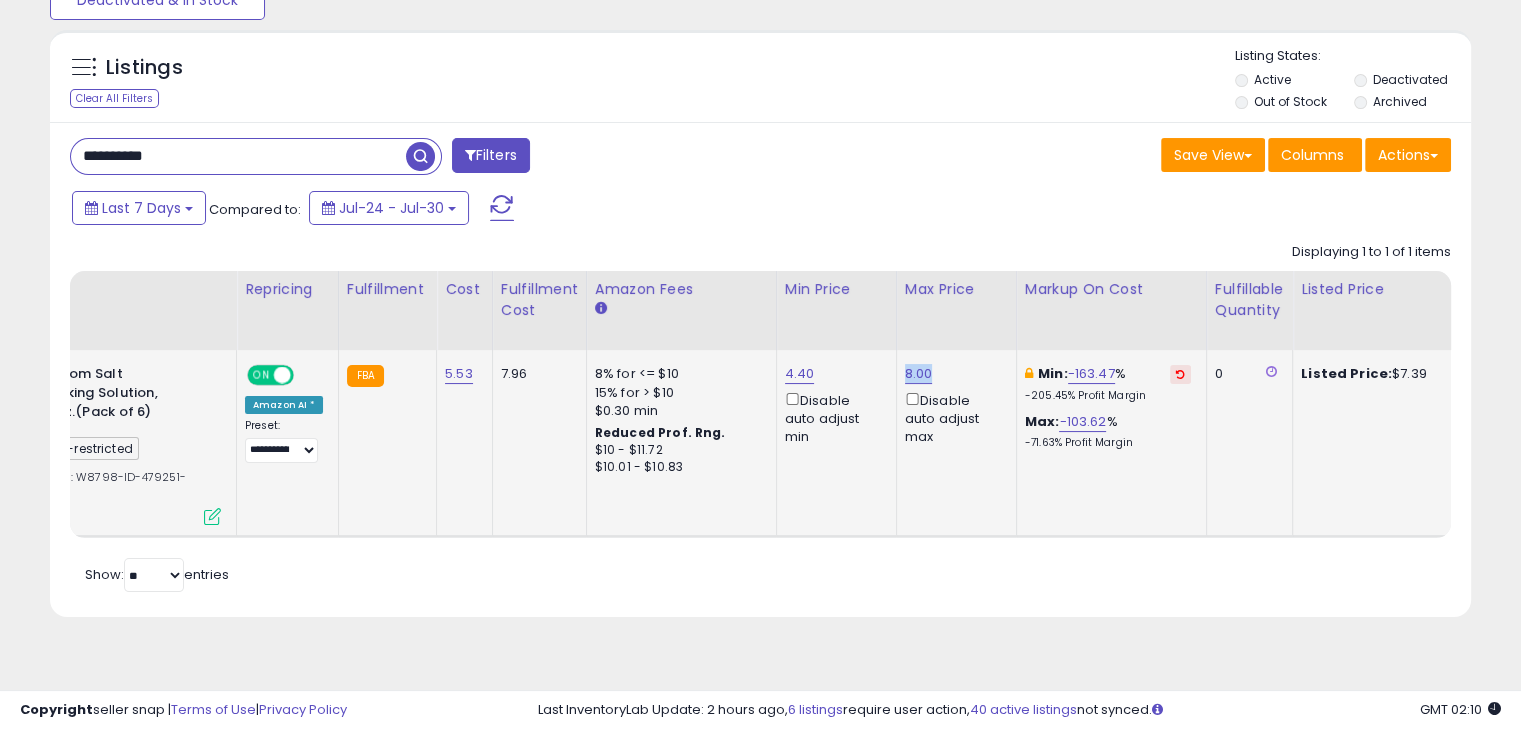 drag, startPoint x: 930, startPoint y: 369, endPoint x: 890, endPoint y: 370, distance: 40.012497 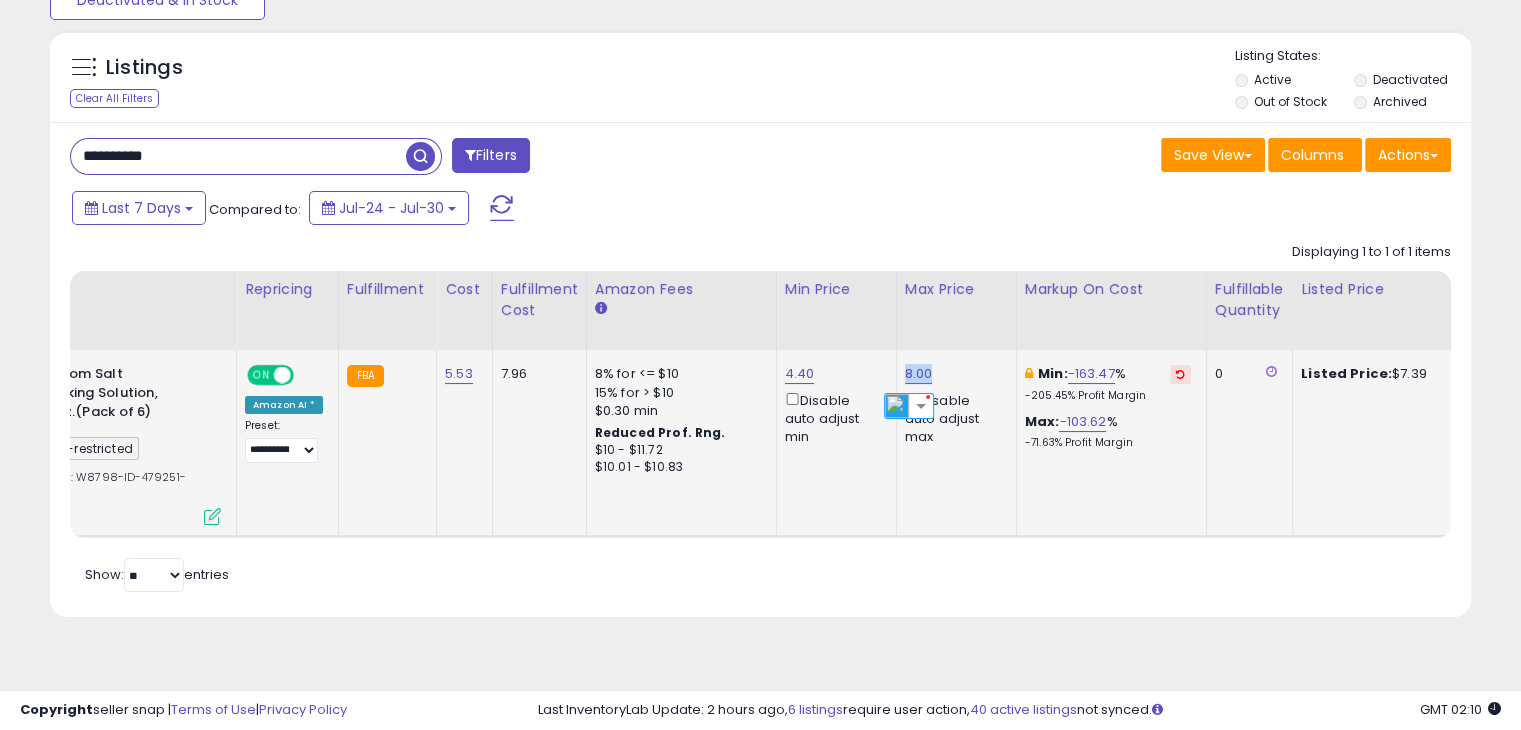 copy on "8.00" 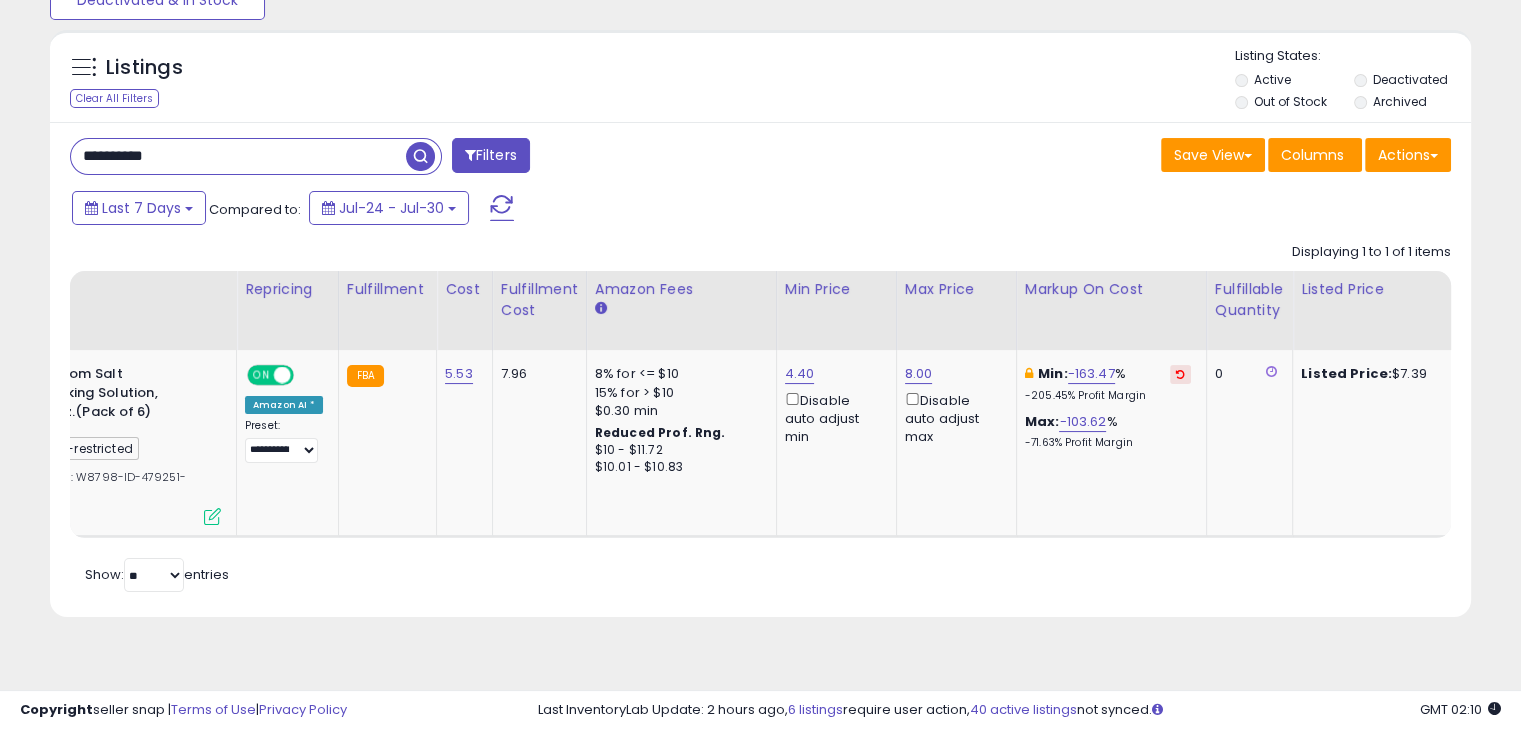 click on "**********" at bounding box center [238, 156] 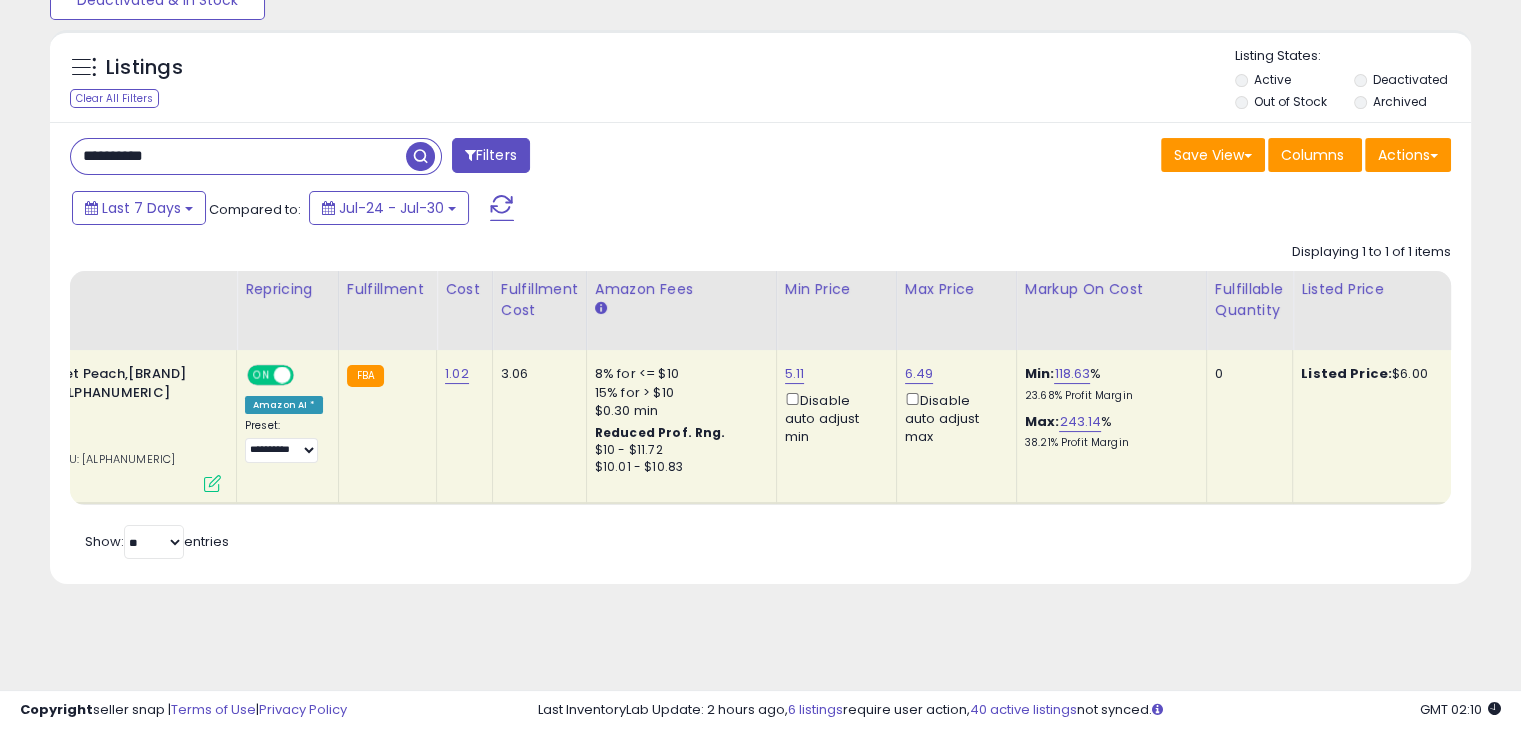 scroll, scrollTop: 0, scrollLeft: 0, axis: both 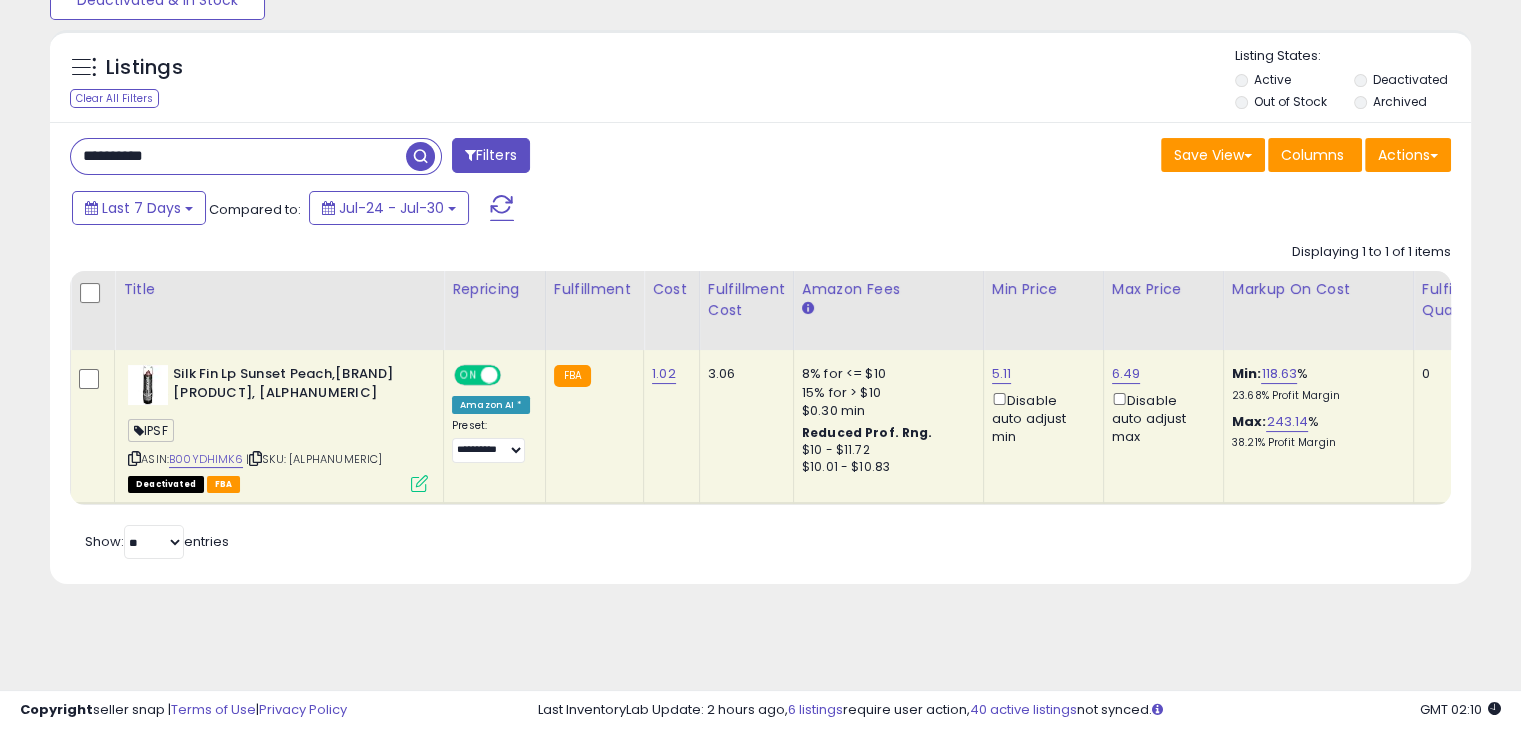 click at bounding box center [419, 483] 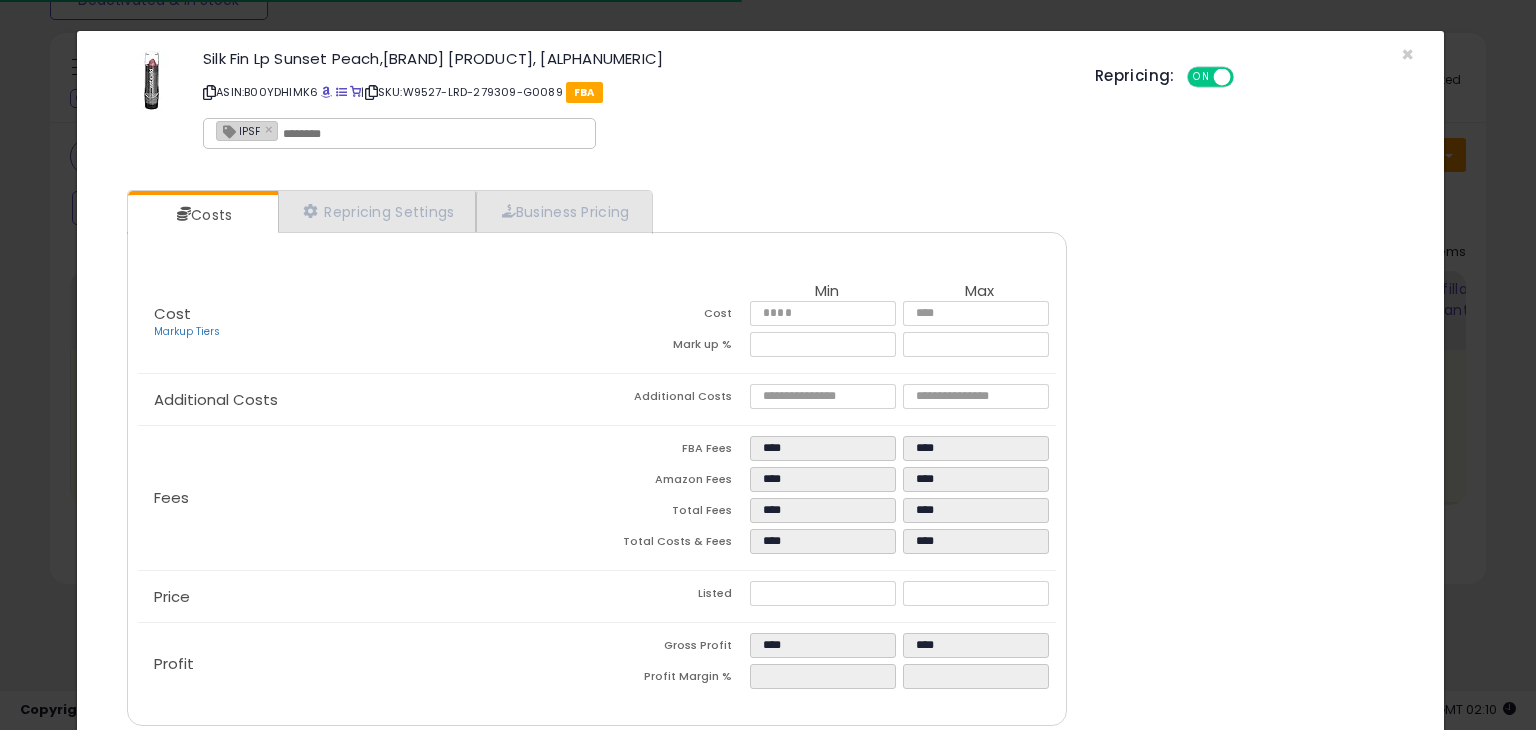 click at bounding box center [433, 134] 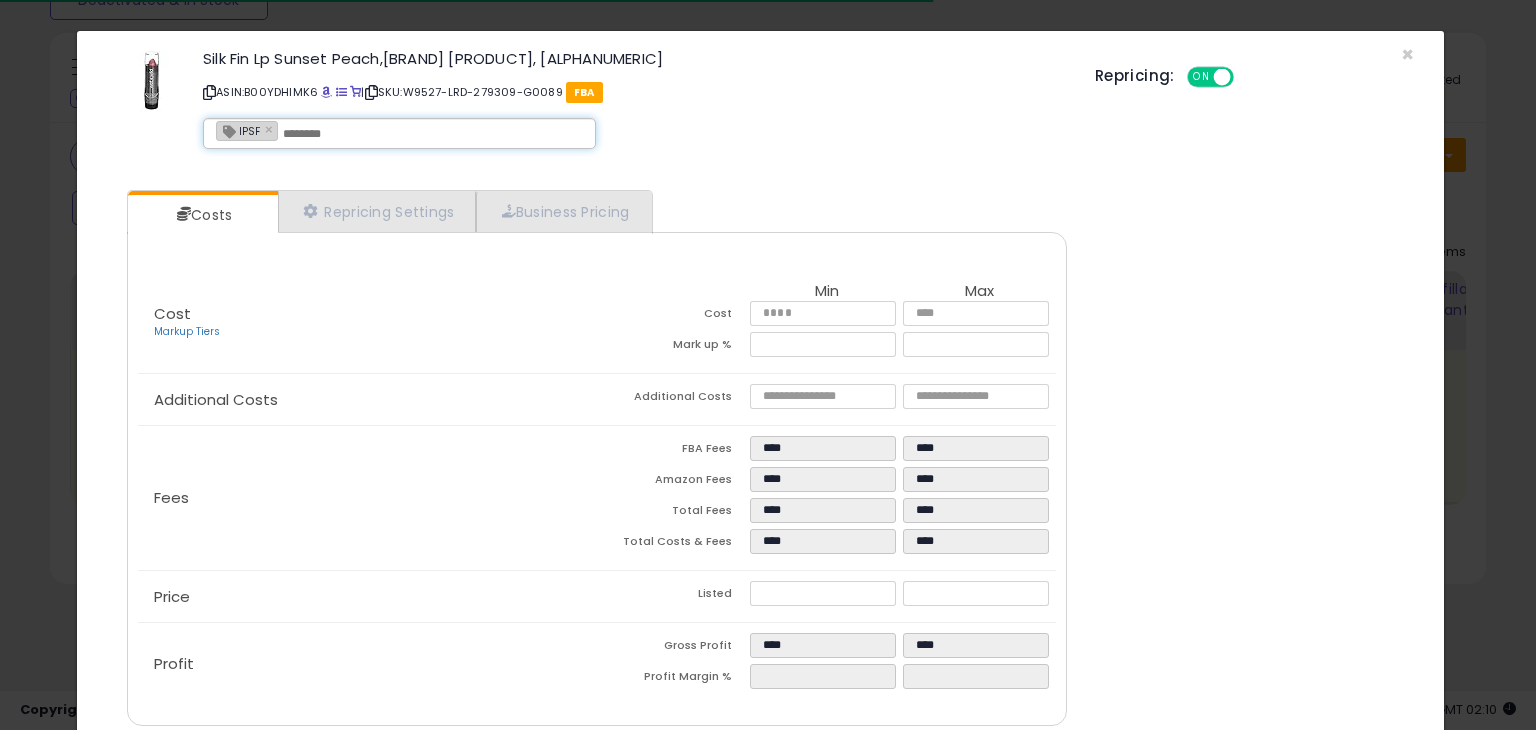 paste on "**********" 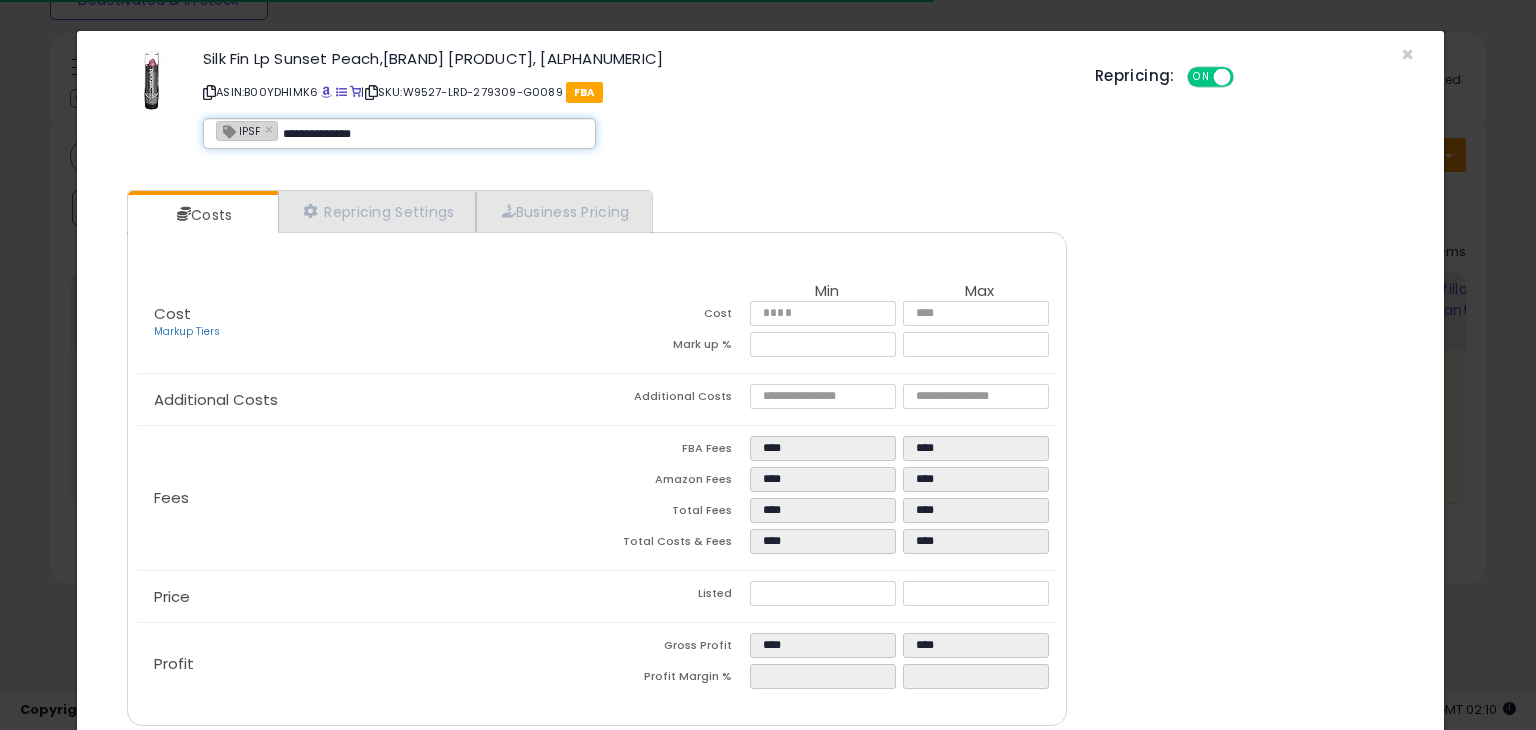 type on "**********" 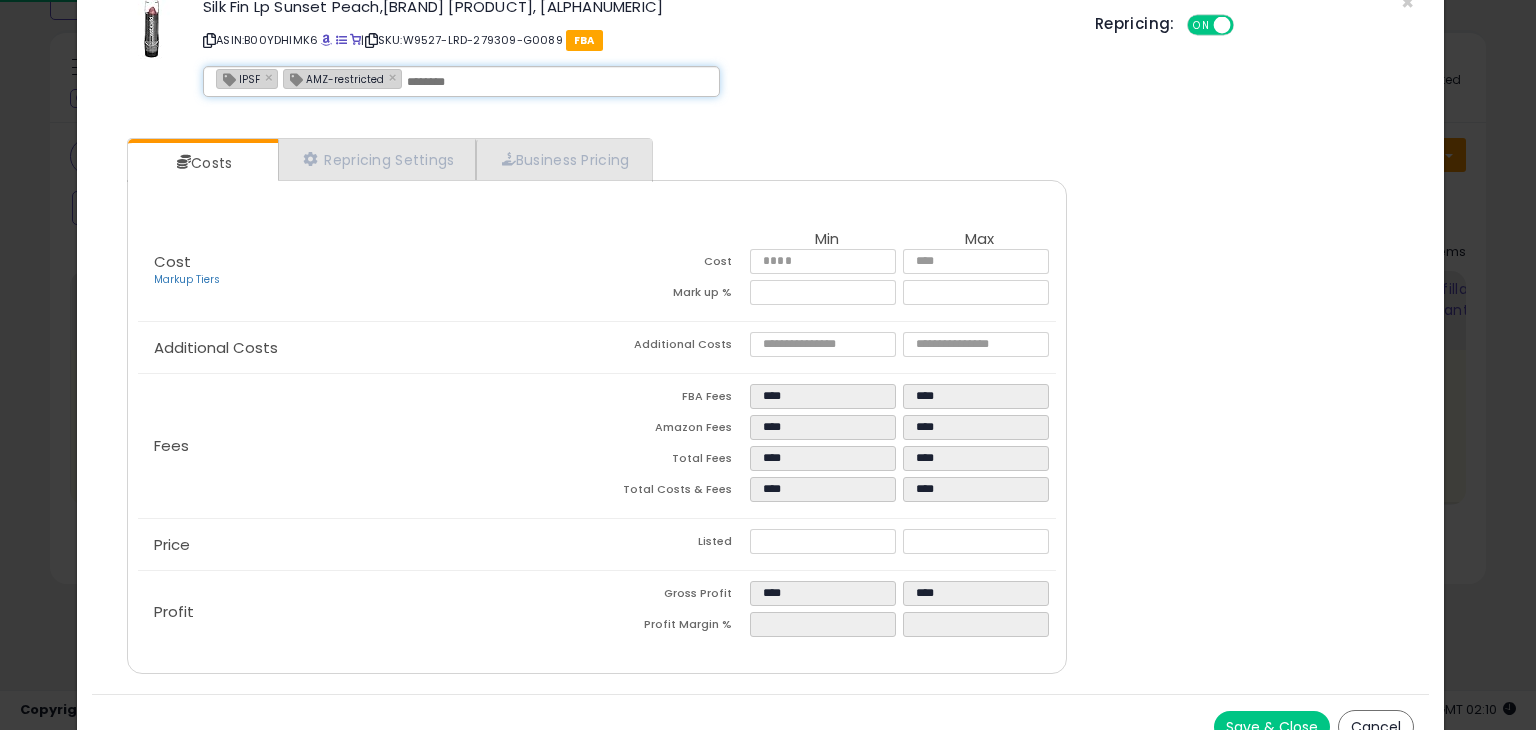 scroll, scrollTop: 79, scrollLeft: 0, axis: vertical 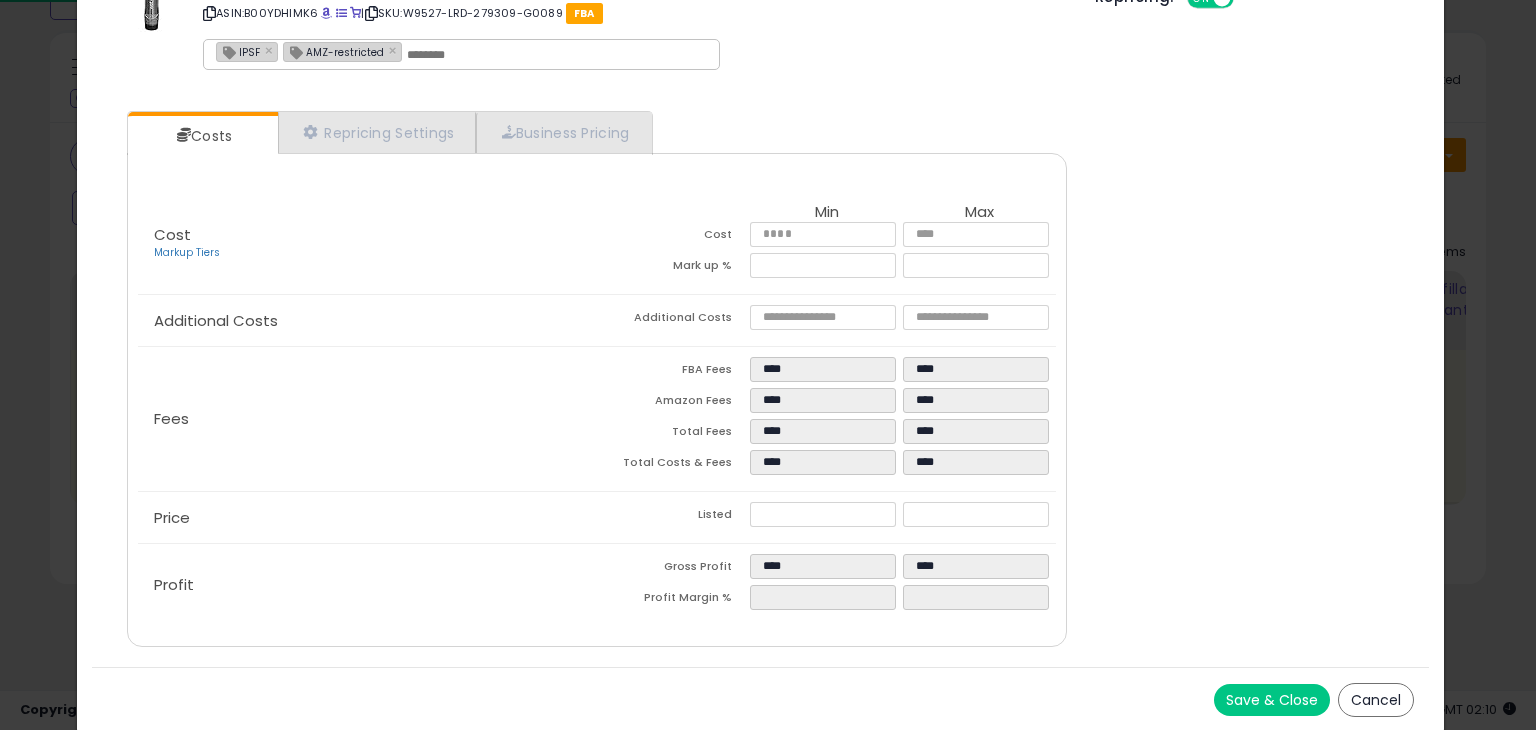 click on "Save & Close
Cancel" at bounding box center [760, 699] 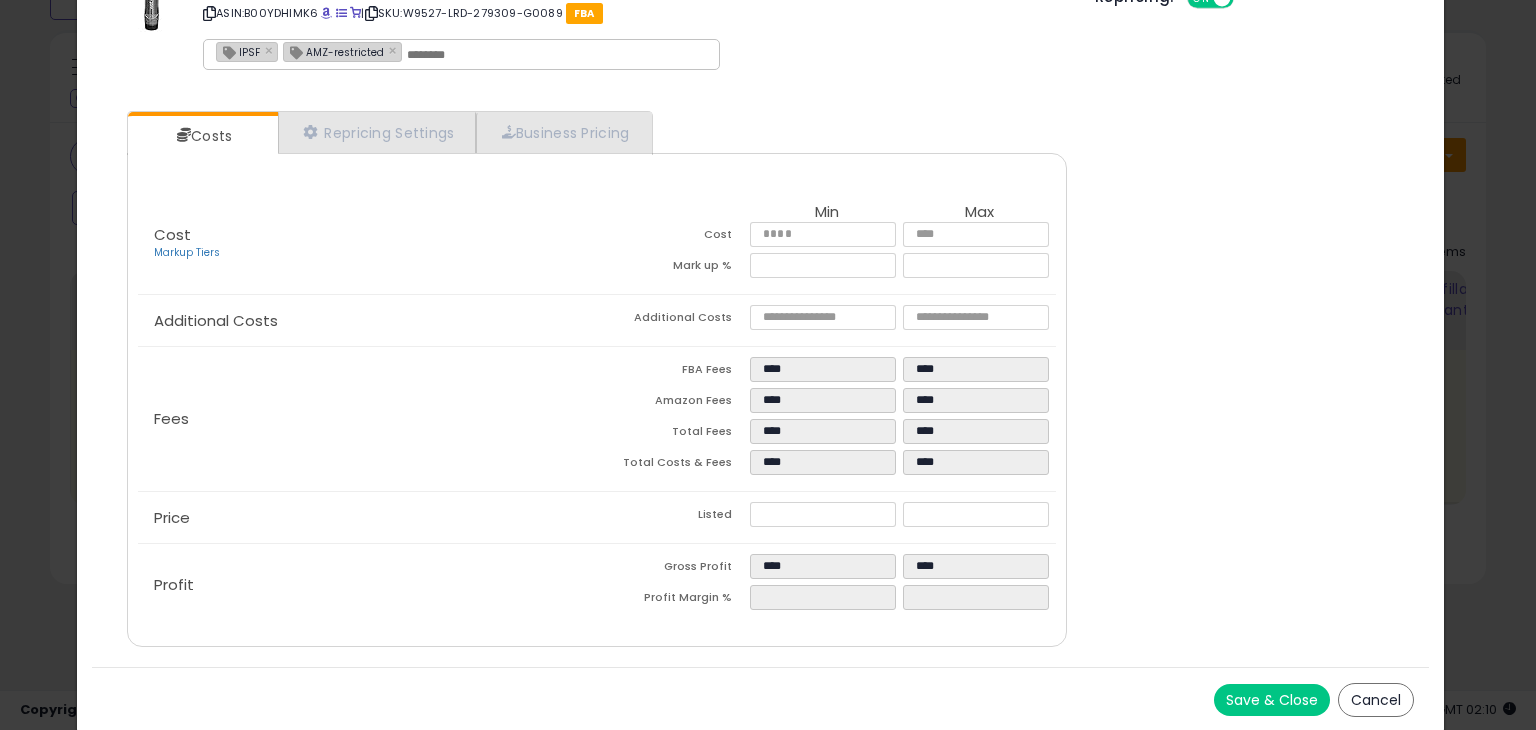click on "Save & Close" at bounding box center [1272, 700] 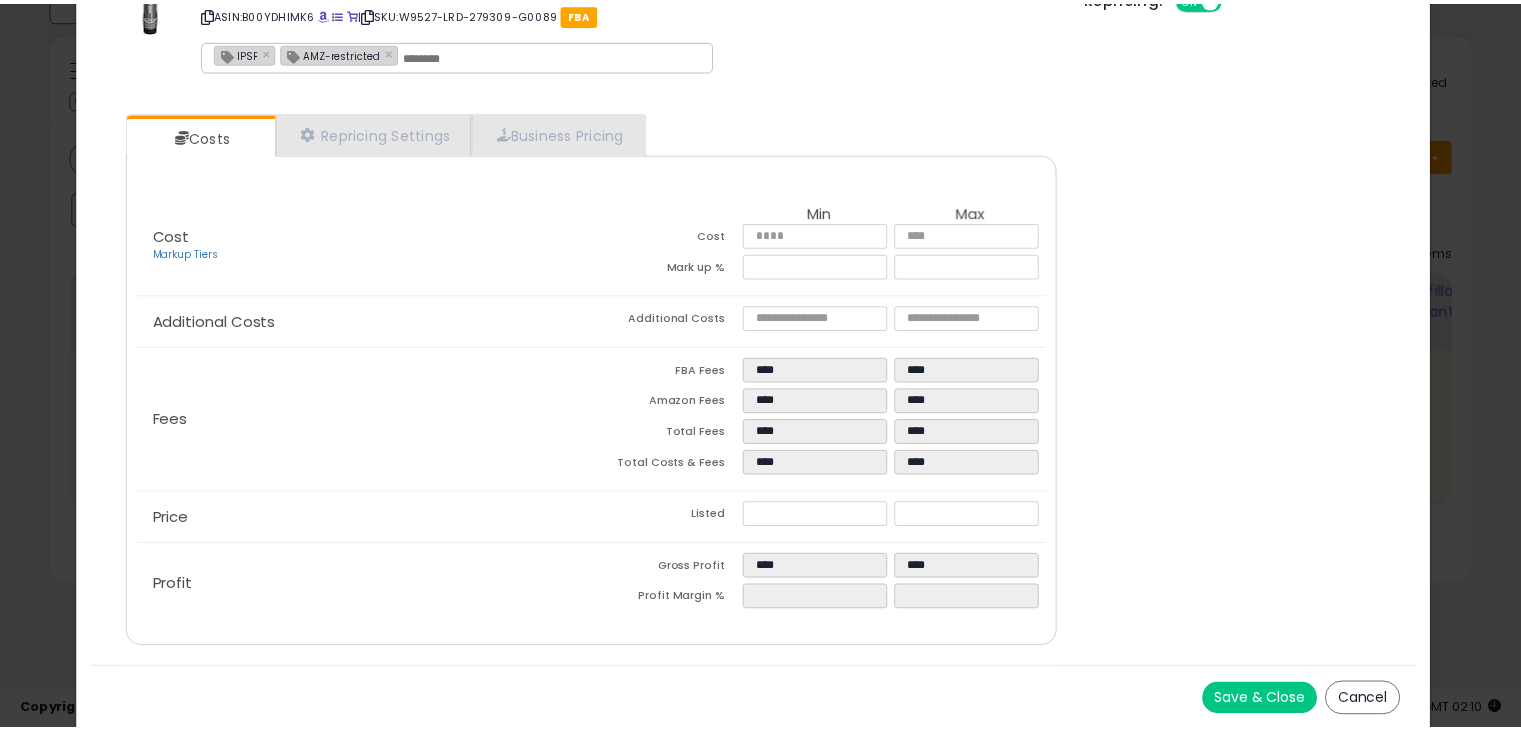 scroll, scrollTop: 0, scrollLeft: 0, axis: both 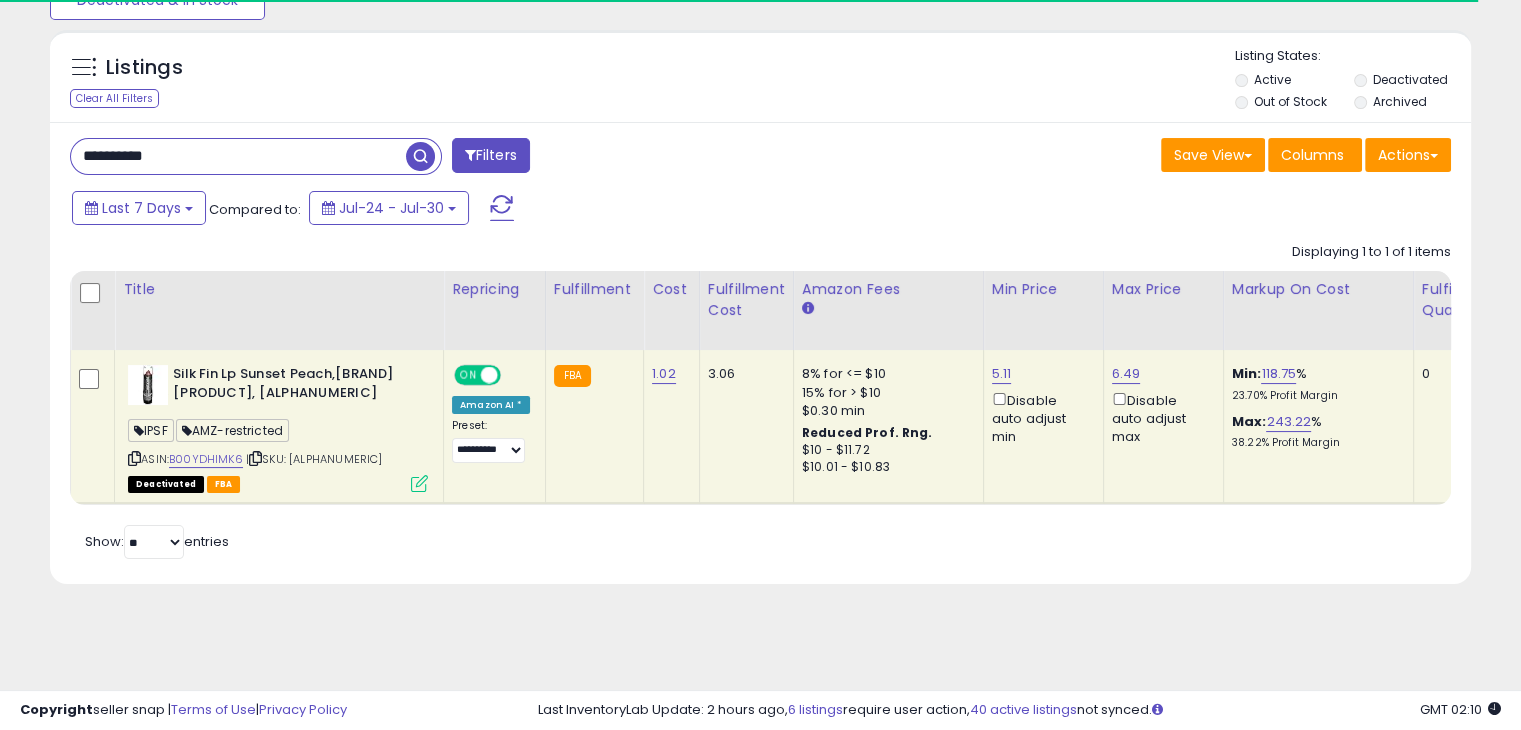 click on "**********" 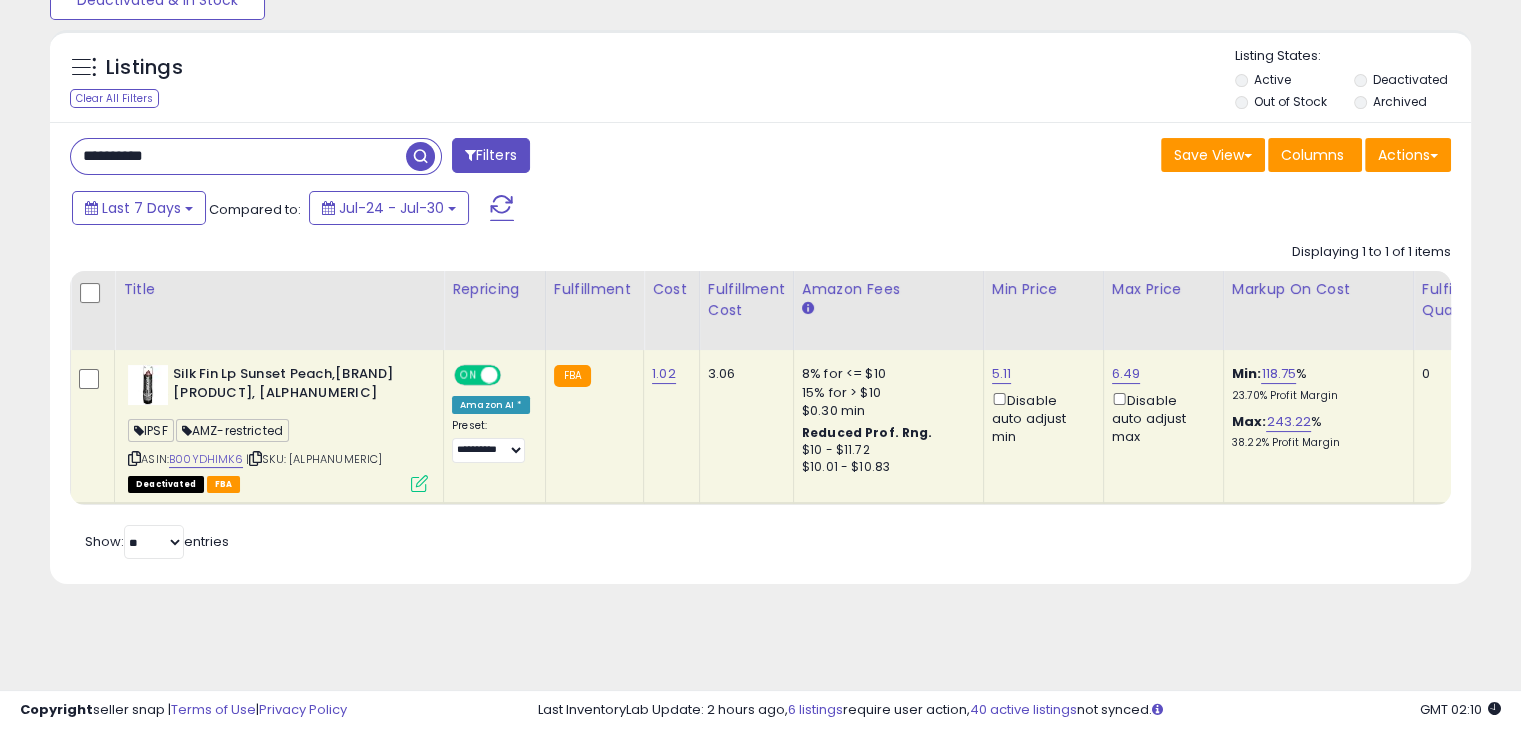 scroll, scrollTop: 0, scrollLeft: 96, axis: horizontal 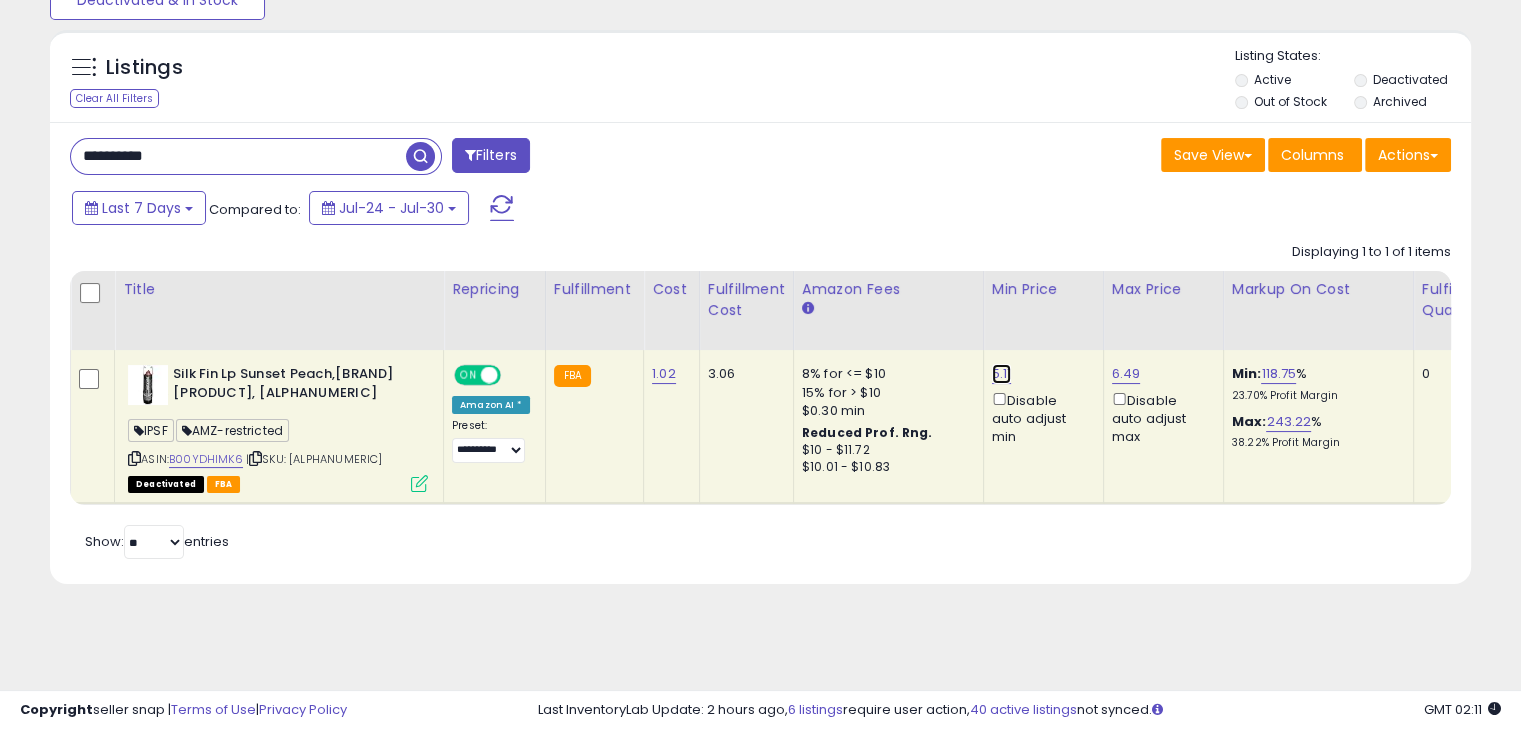 click on "5.11" at bounding box center (1002, 374) 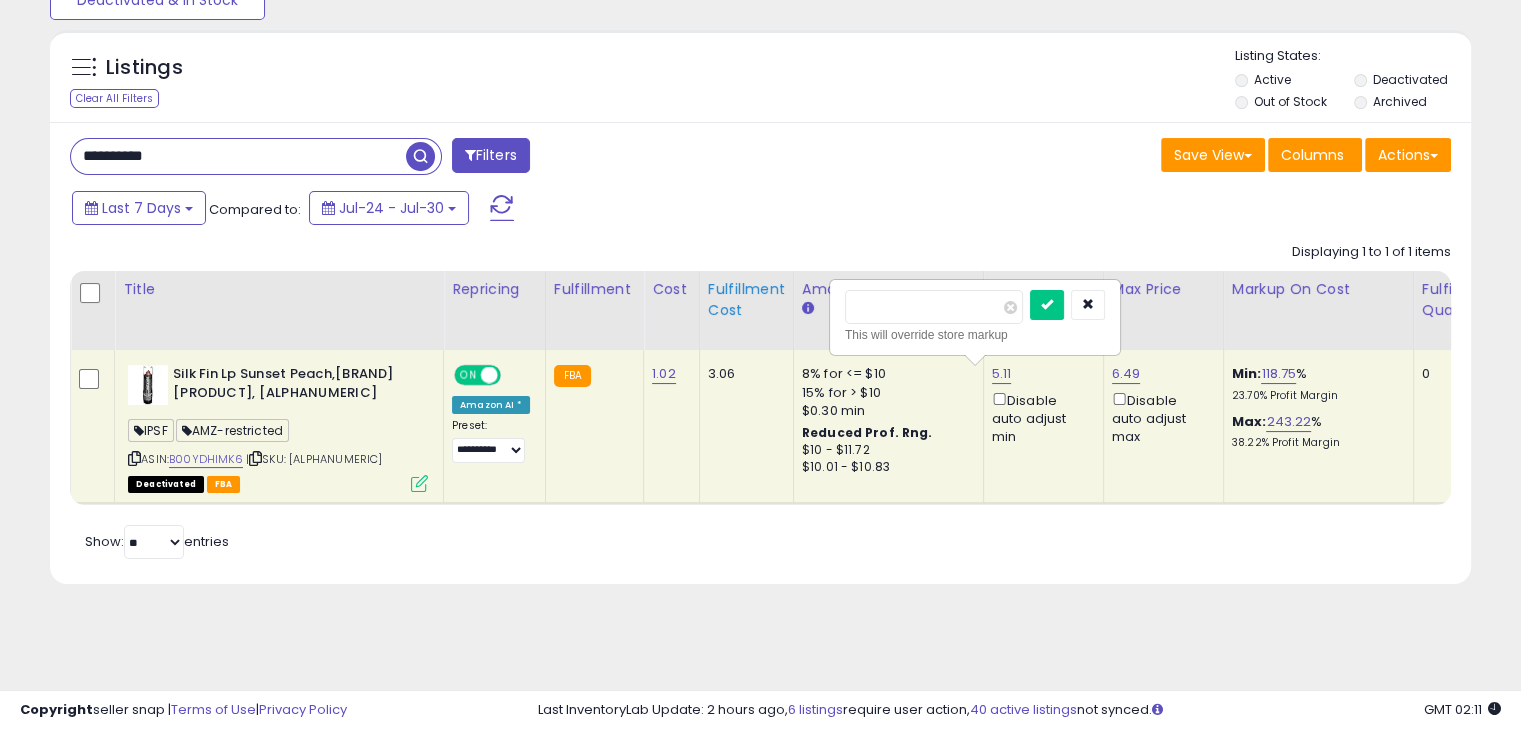 drag, startPoint x: 954, startPoint y: 318, endPoint x: 780, endPoint y: 313, distance: 174.07182 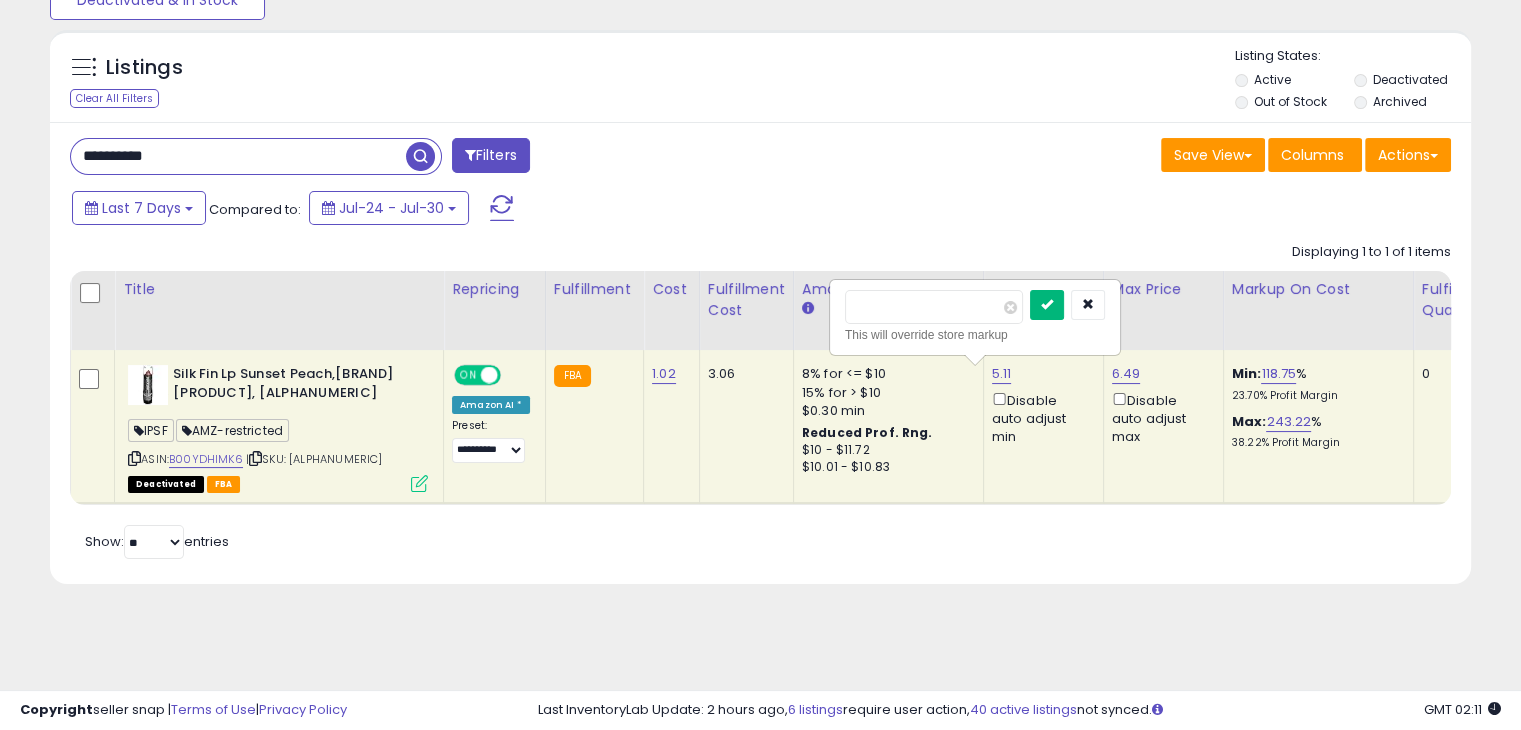 type on "****" 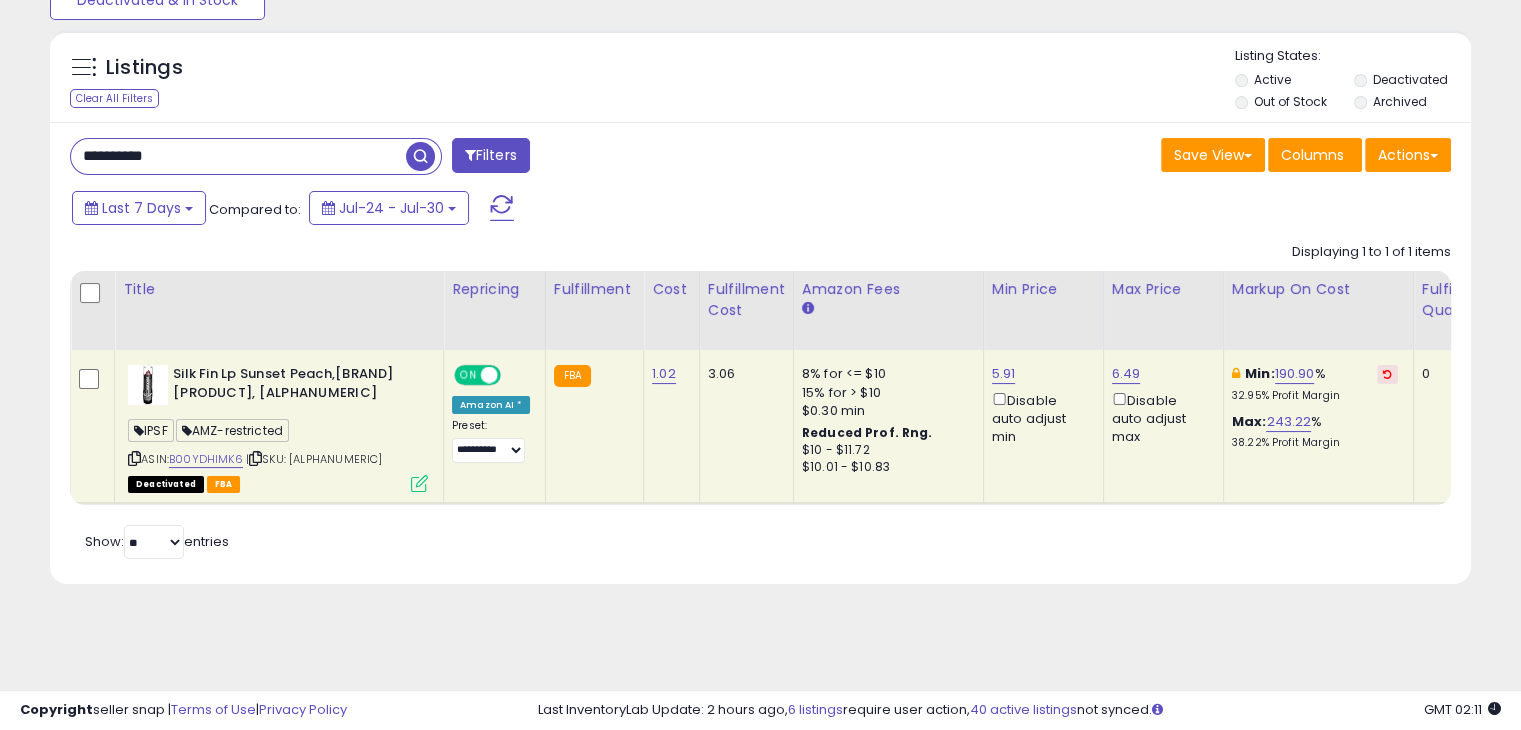click on "Disable auto adjust max" at bounding box center [1160, 418] 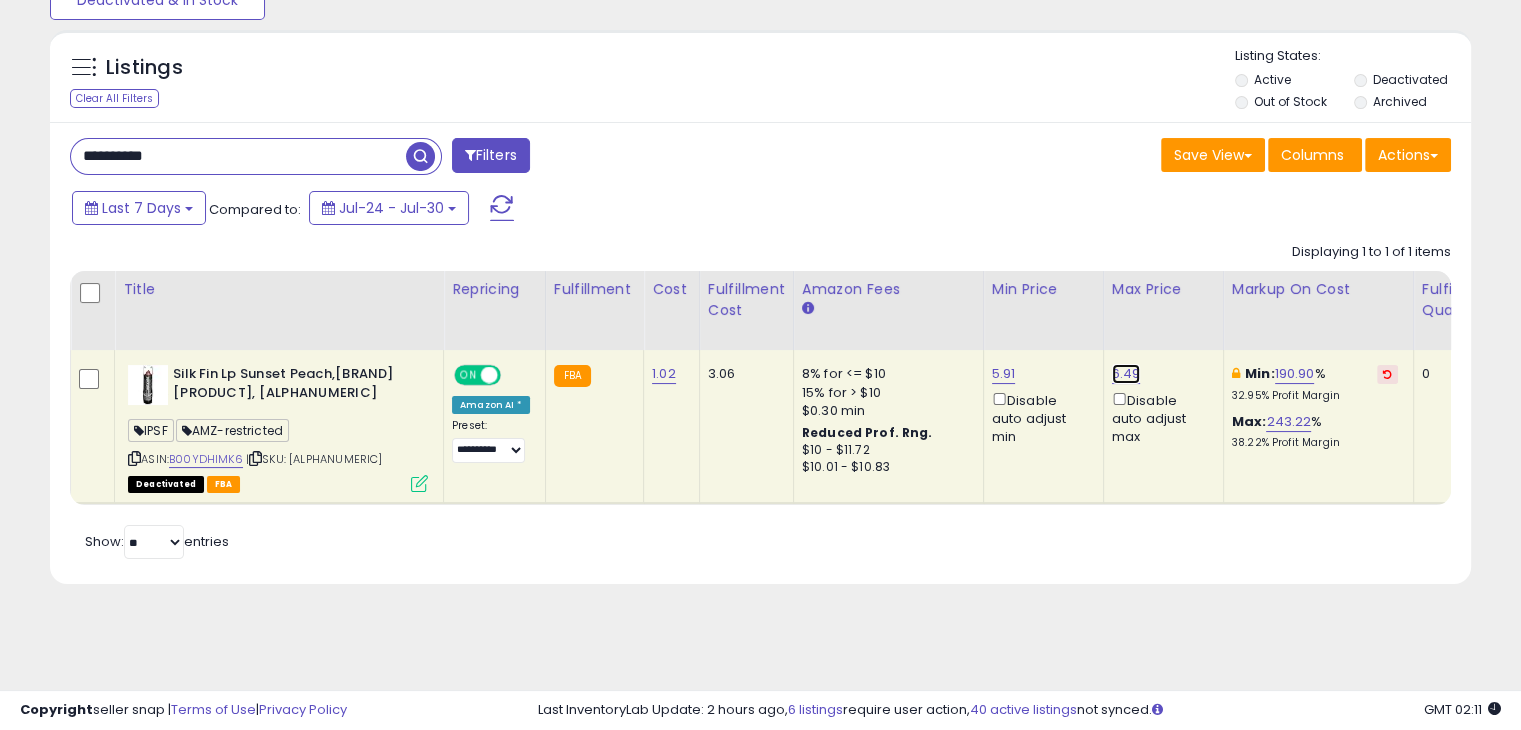click on "6.49" at bounding box center (1126, 374) 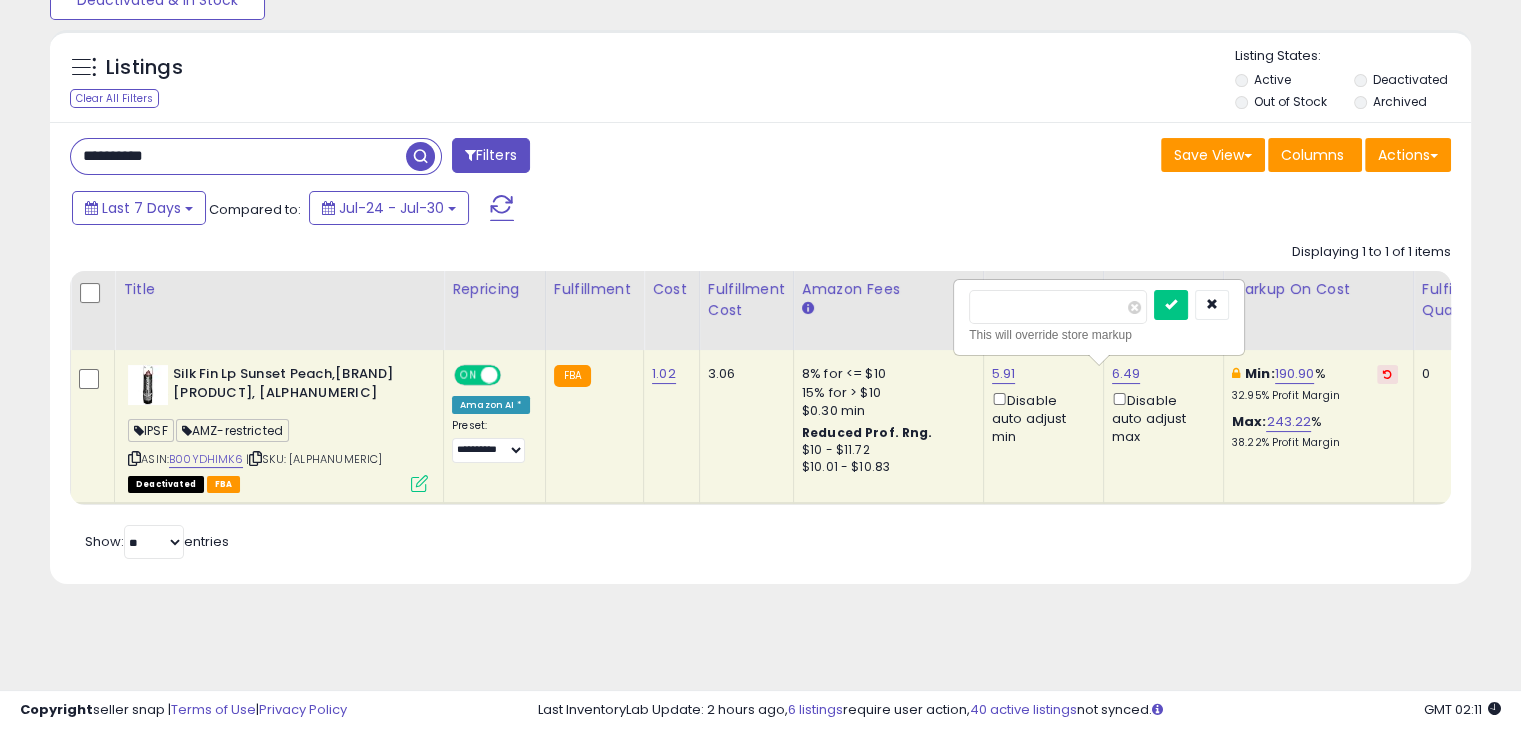 type on "***" 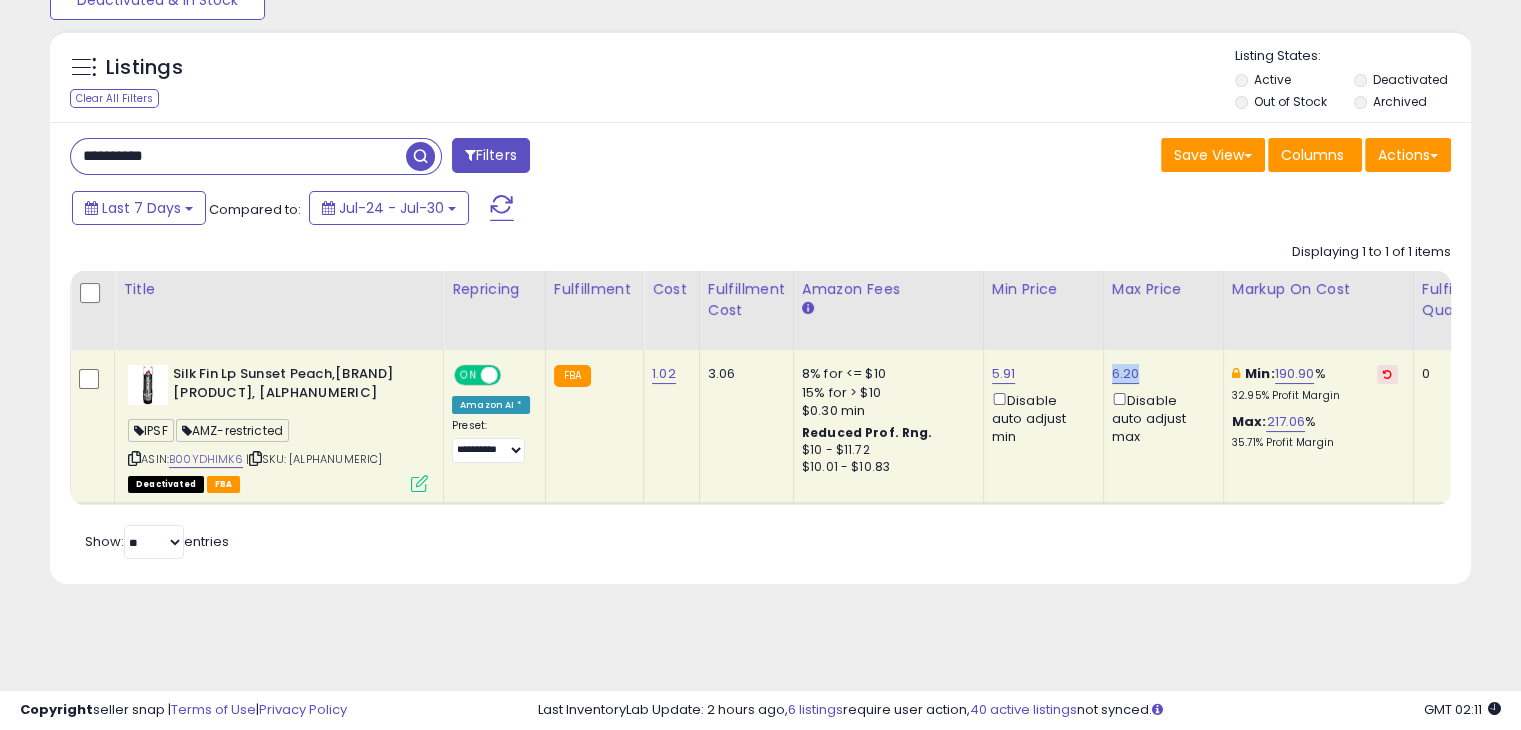 drag, startPoint x: 1141, startPoint y: 373, endPoint x: 1100, endPoint y: 373, distance: 41 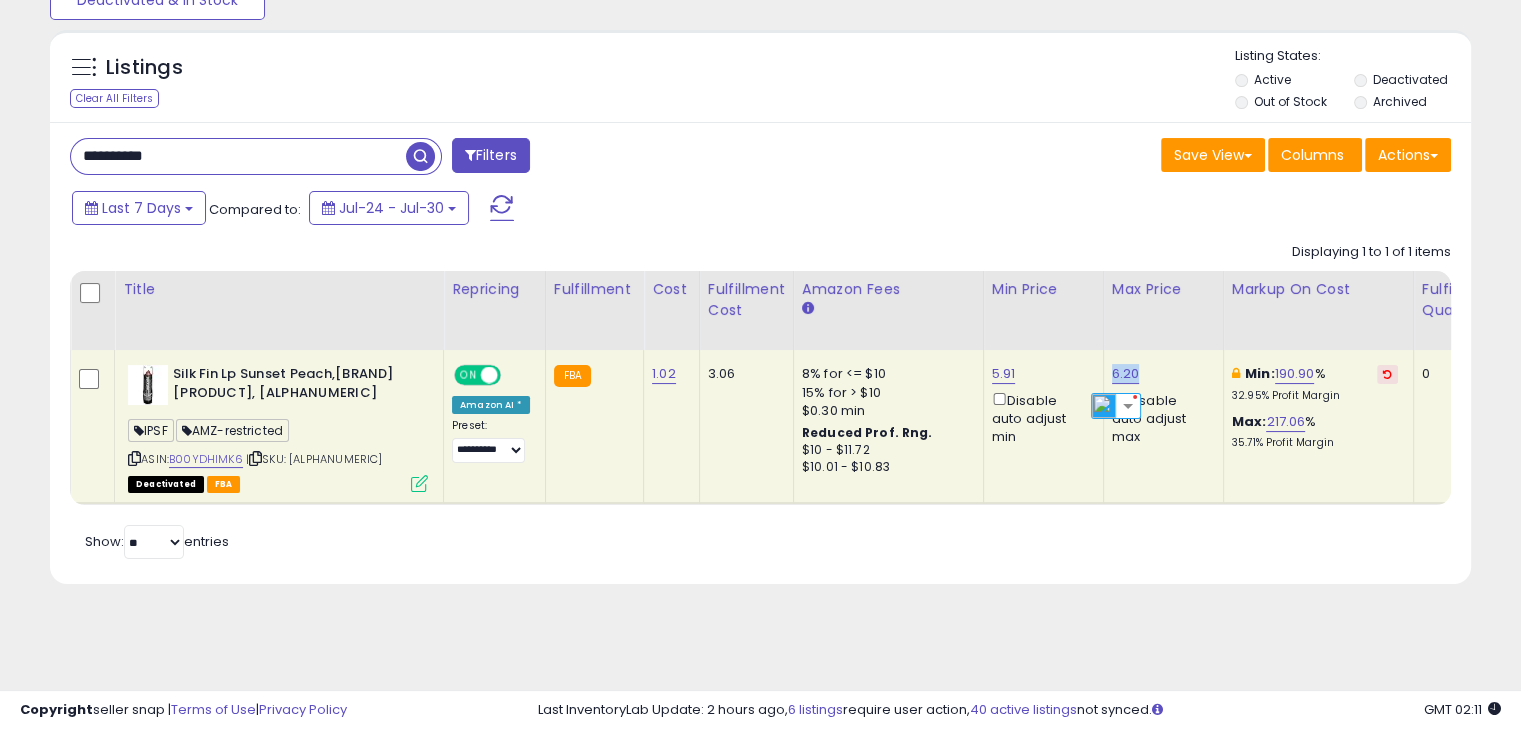 copy on "6.20" 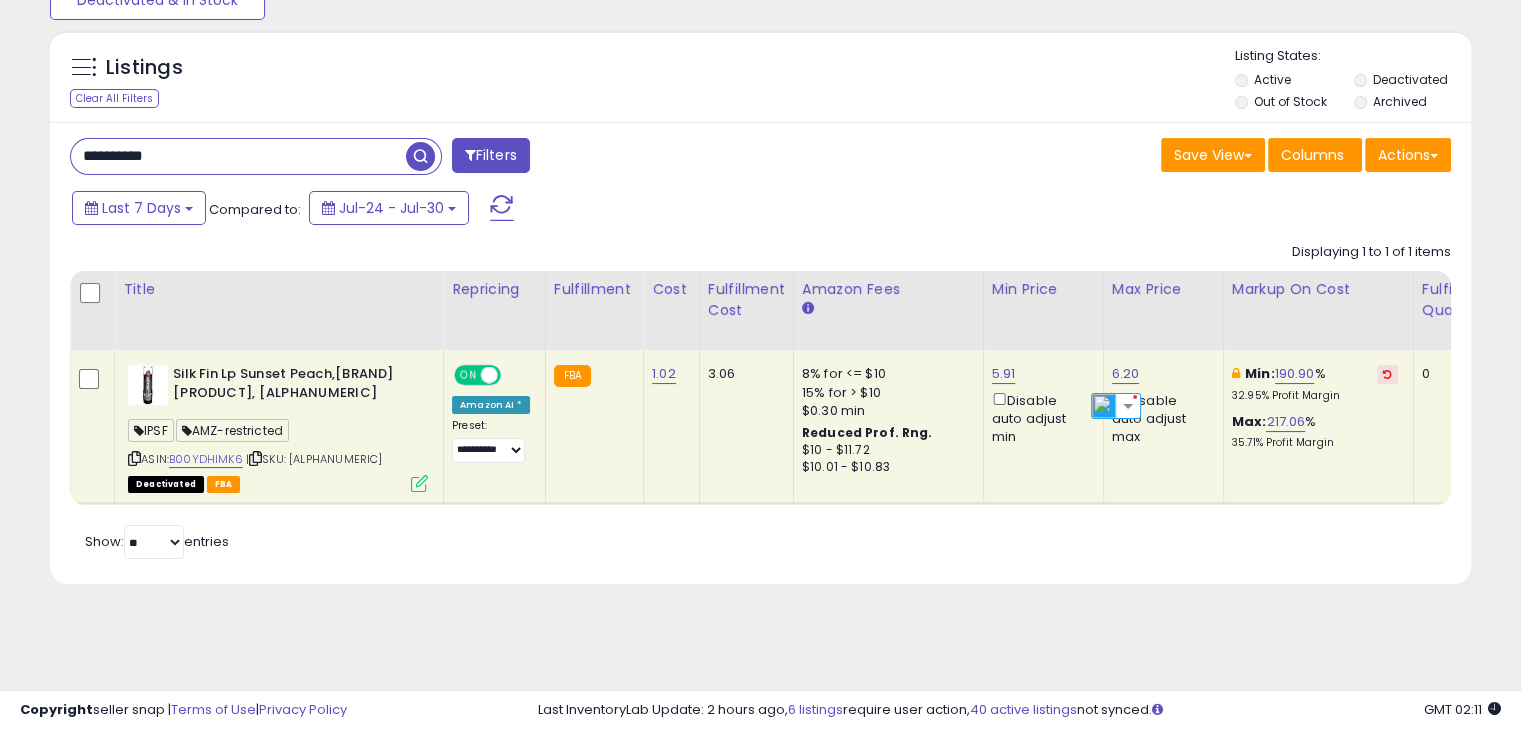 click on "**********" at bounding box center (408, 158) 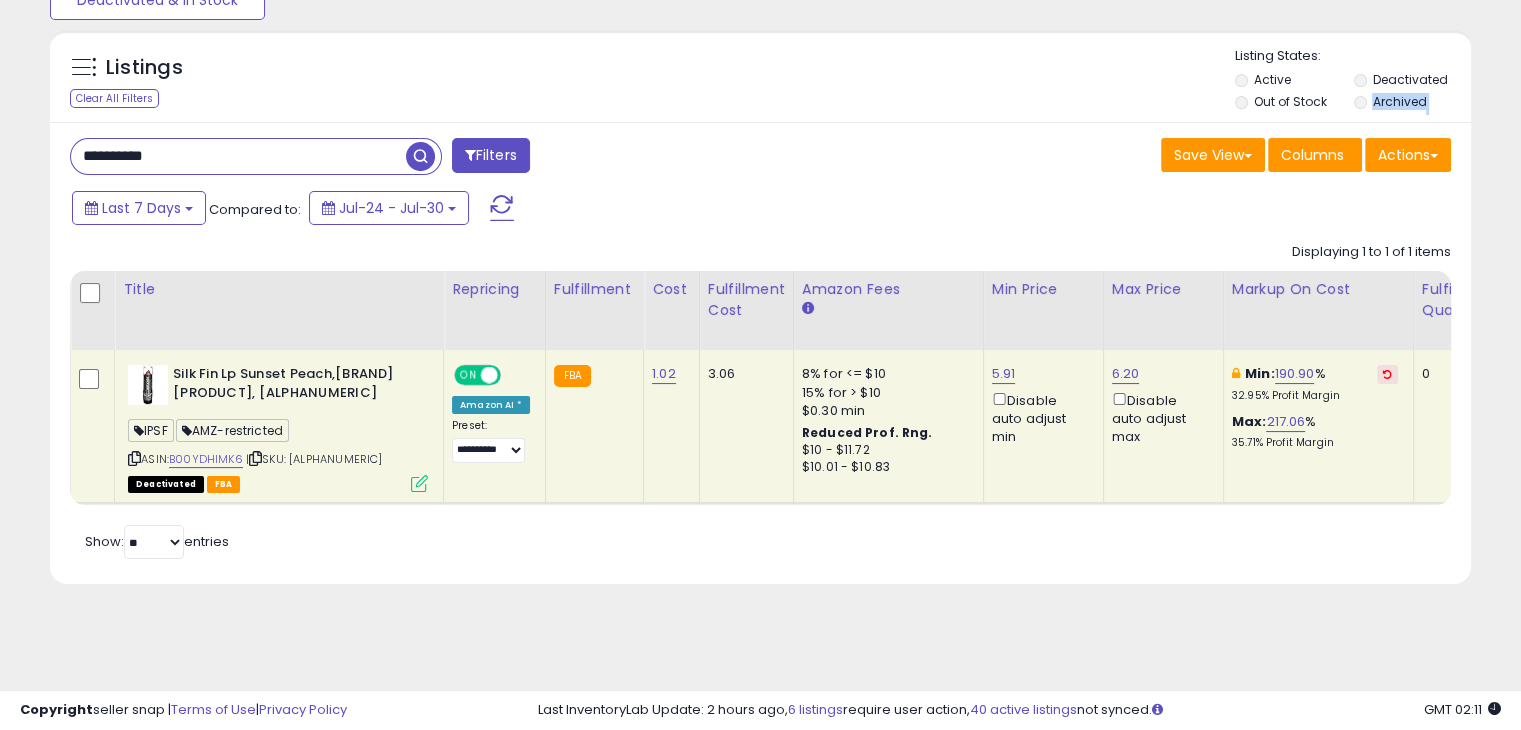 click on "**********" at bounding box center [408, 158] 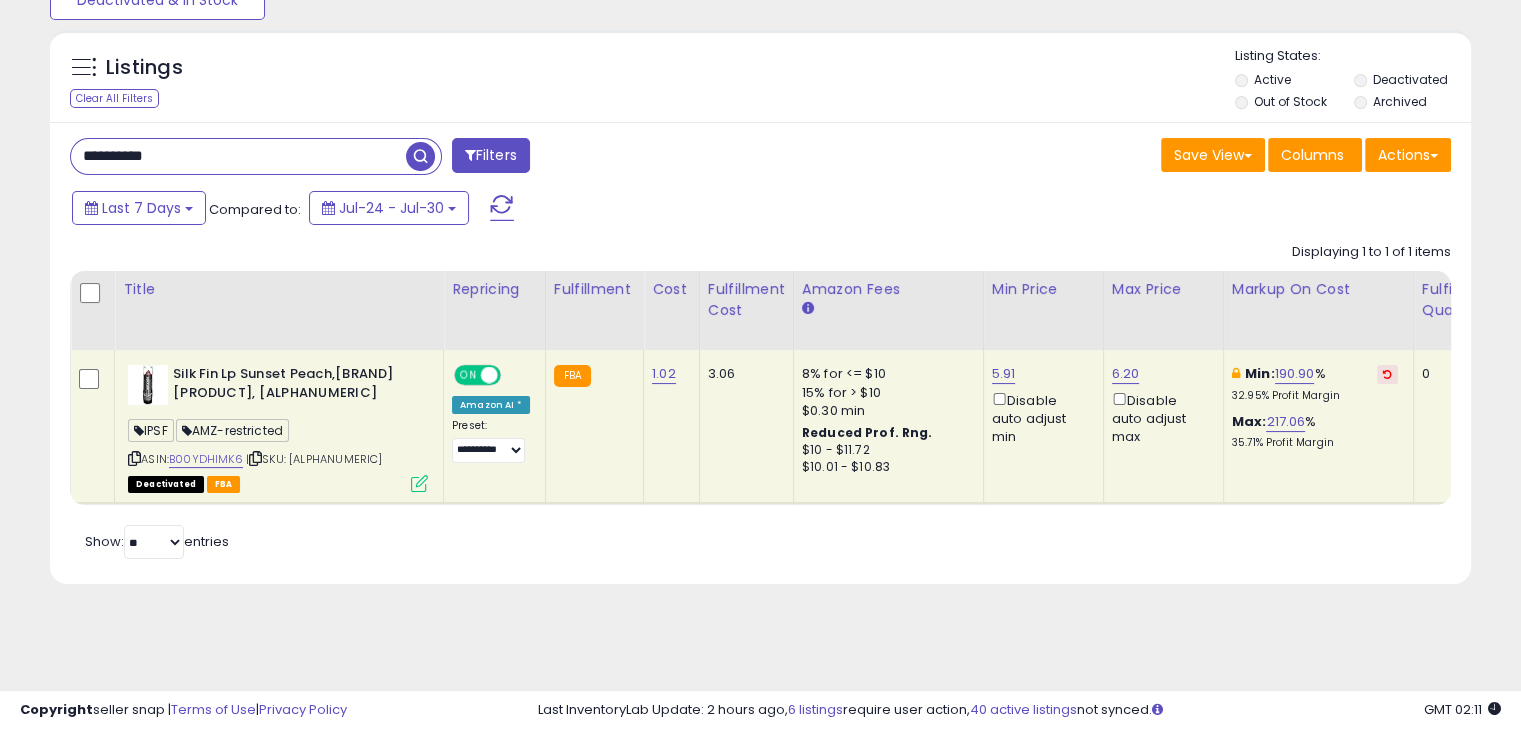 click on "**********" at bounding box center [238, 156] 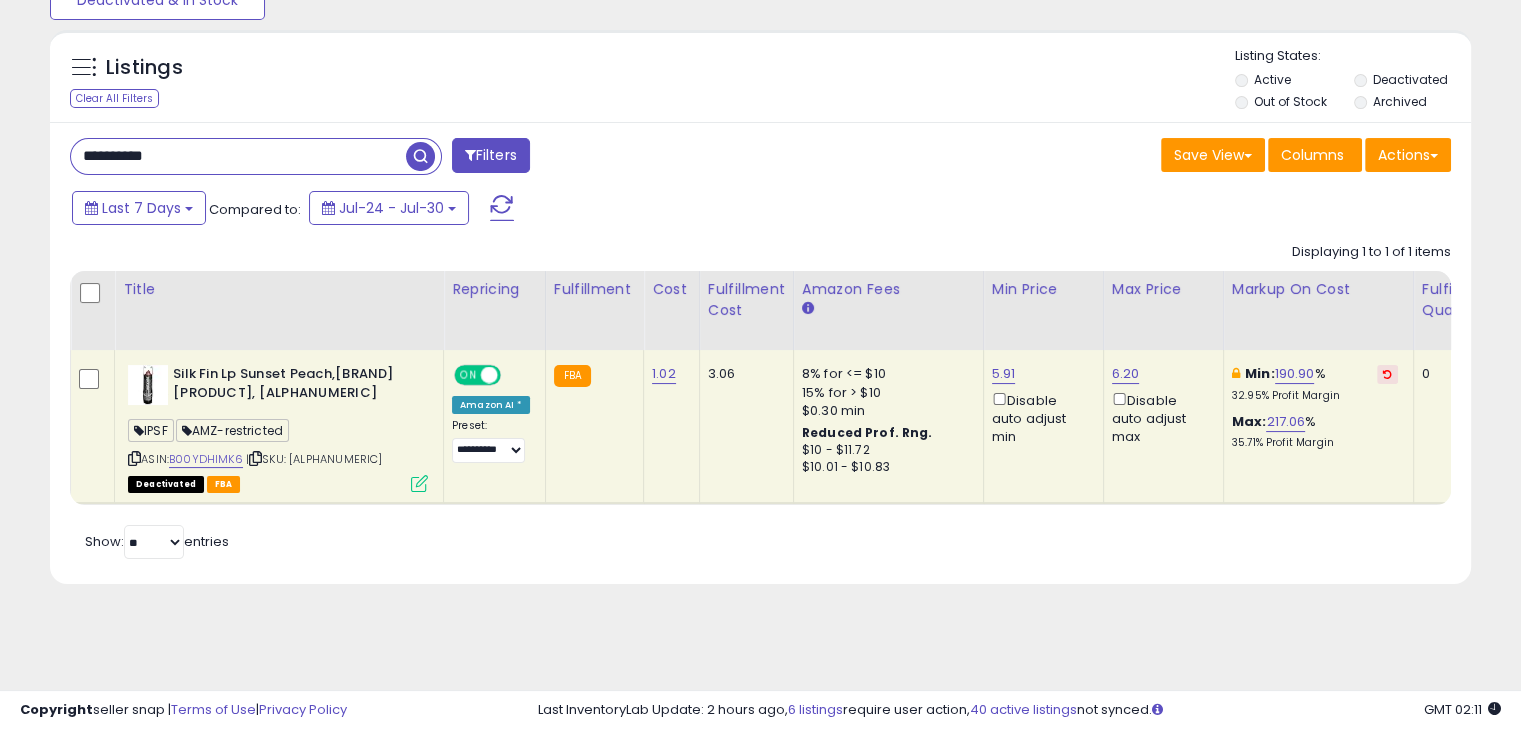 paste 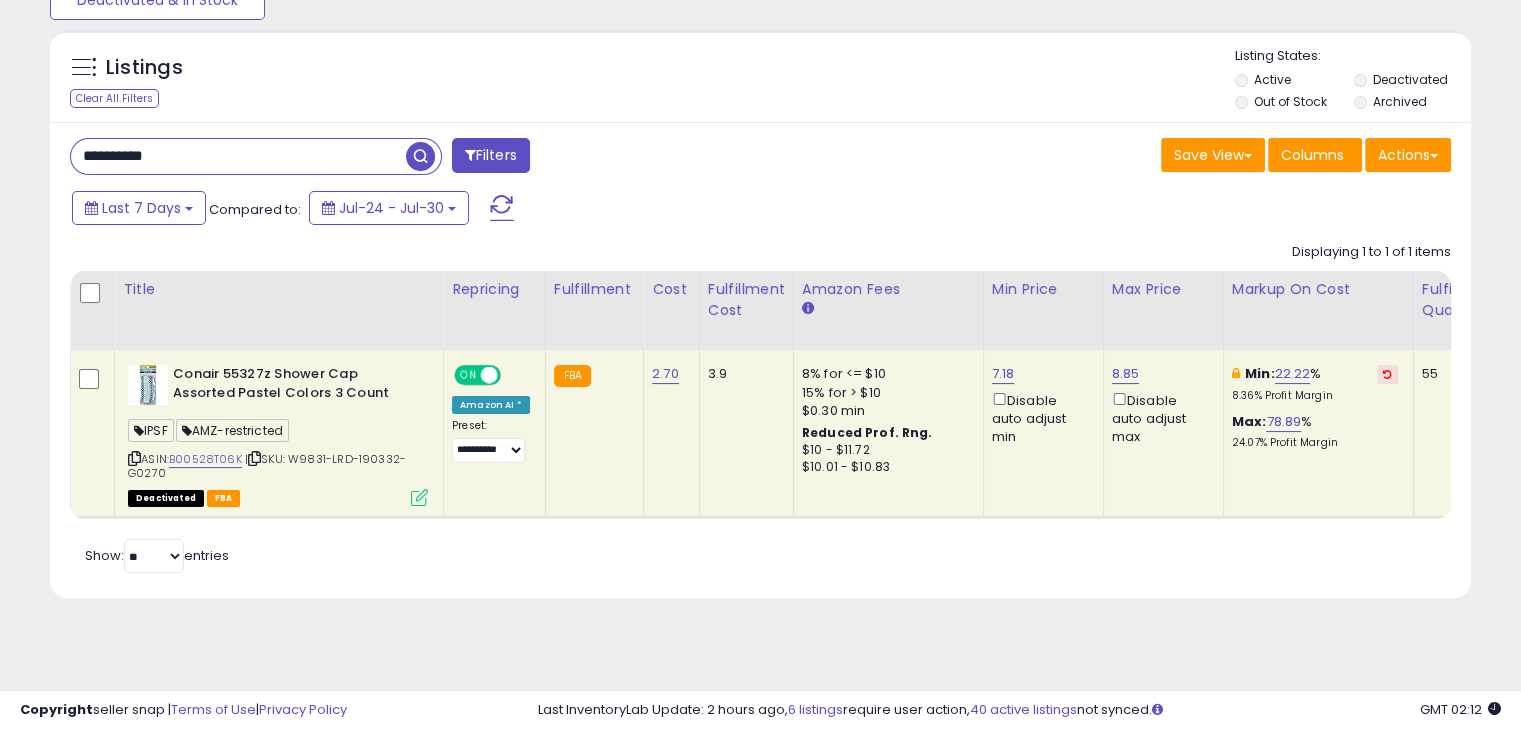 click on "**********" at bounding box center [238, 156] 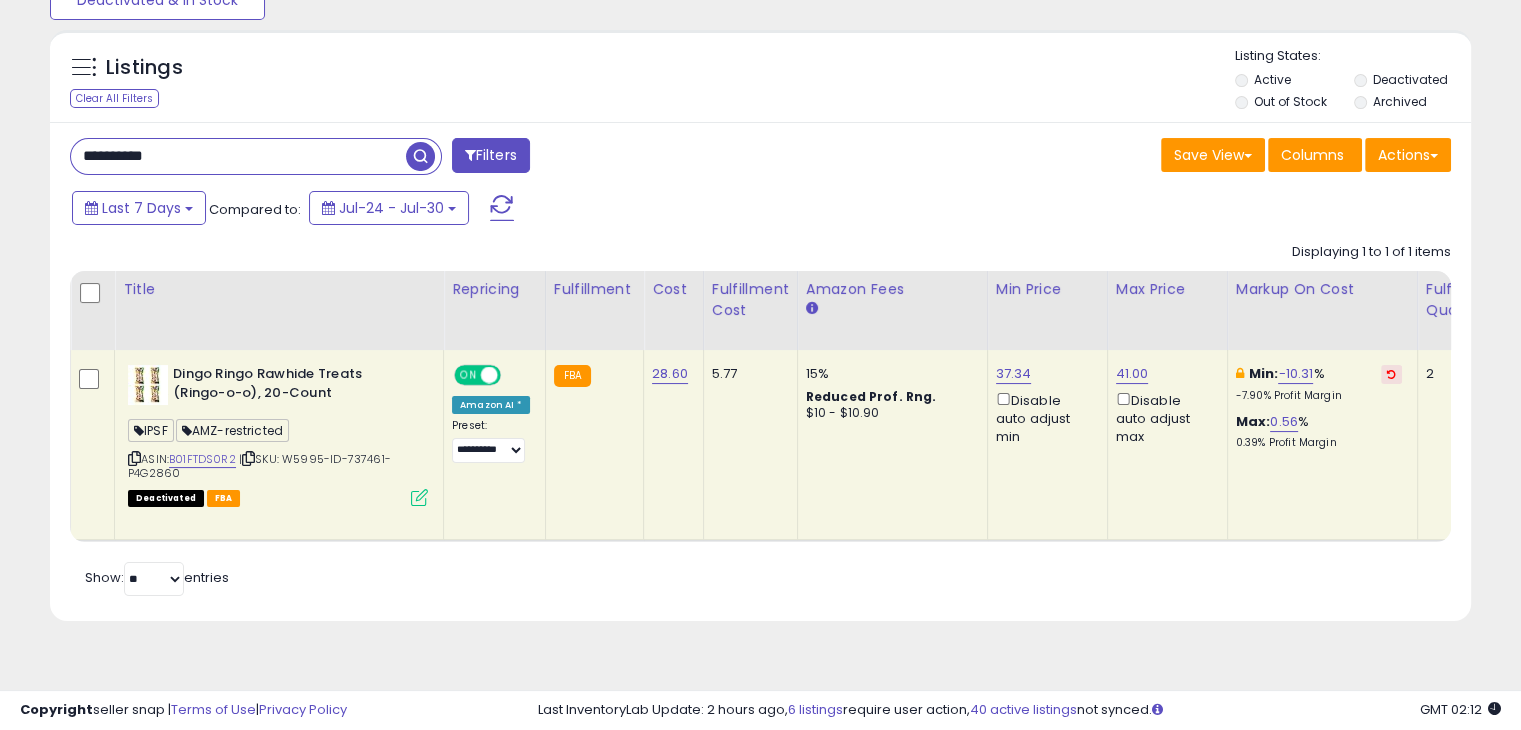 scroll, scrollTop: 0, scrollLeft: 45, axis: horizontal 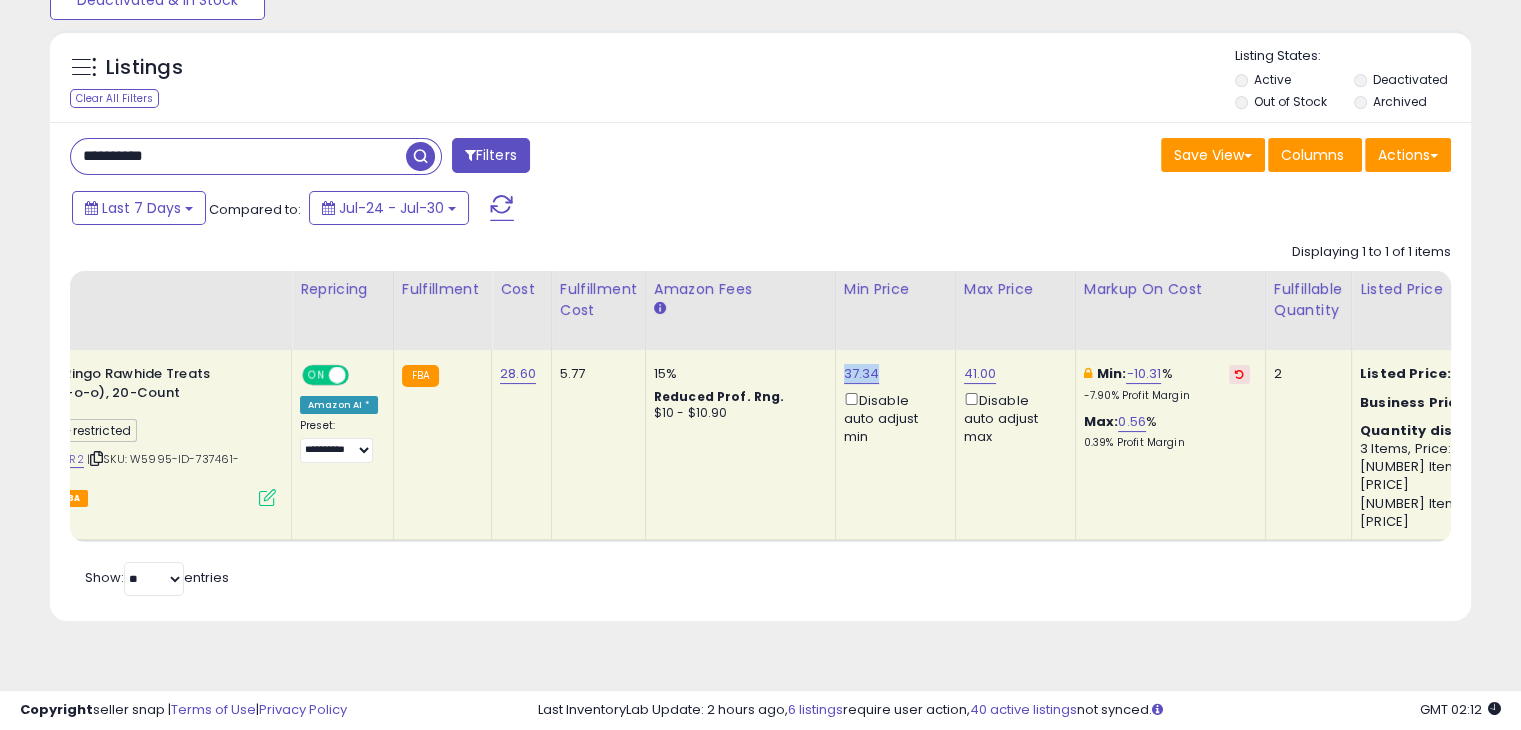 drag, startPoint x: 872, startPoint y: 374, endPoint x: 828, endPoint y: 365, distance: 44.911022 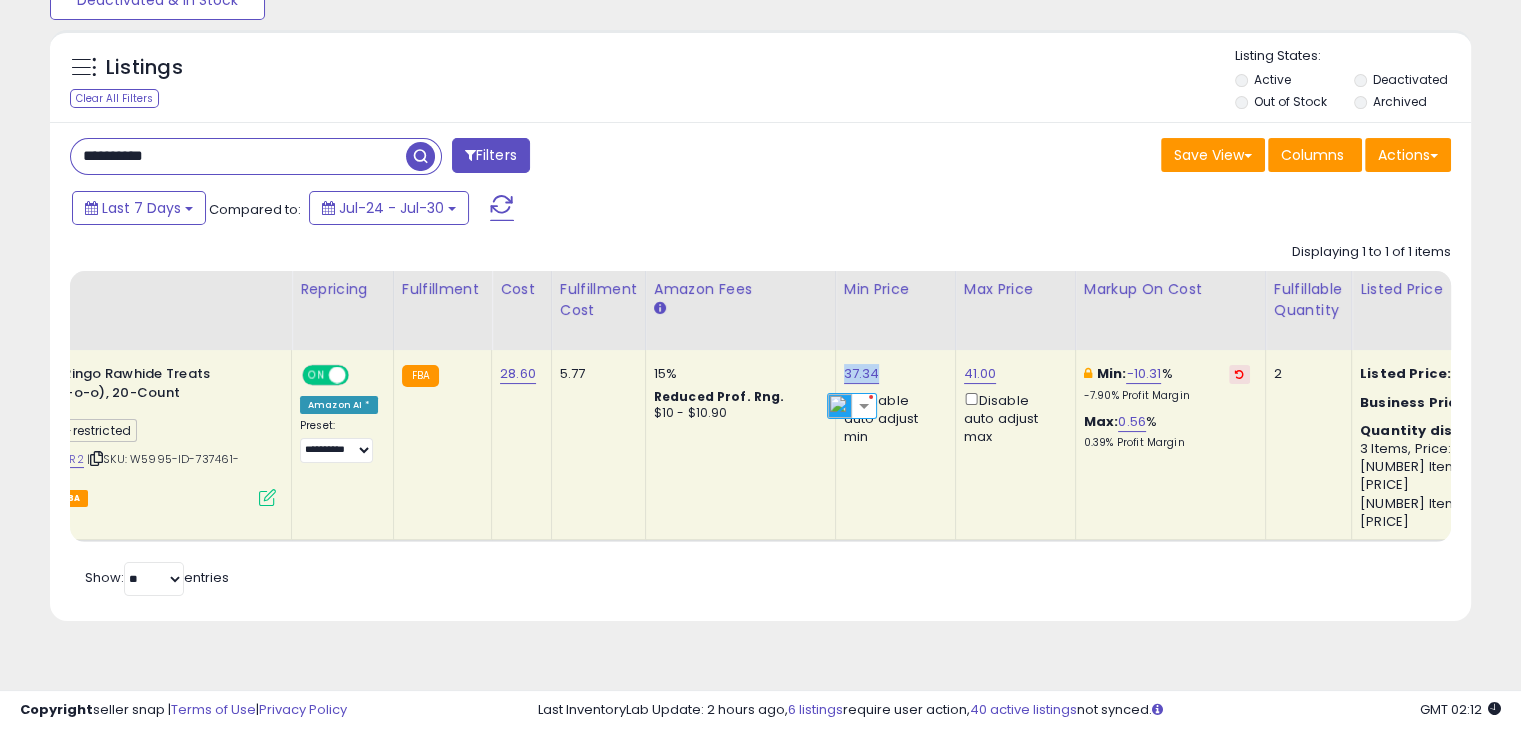 copy on "37.34" 